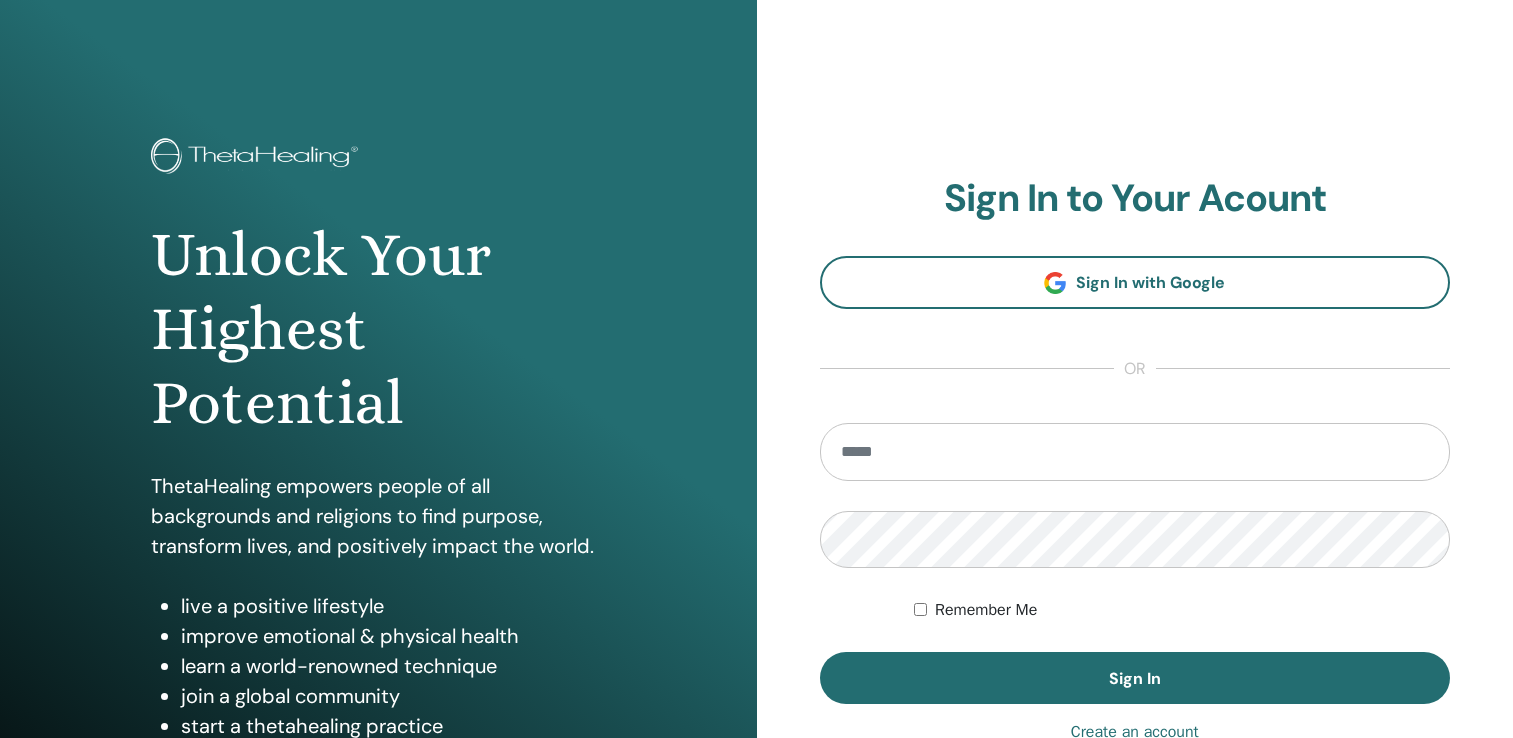 scroll, scrollTop: 0, scrollLeft: 0, axis: both 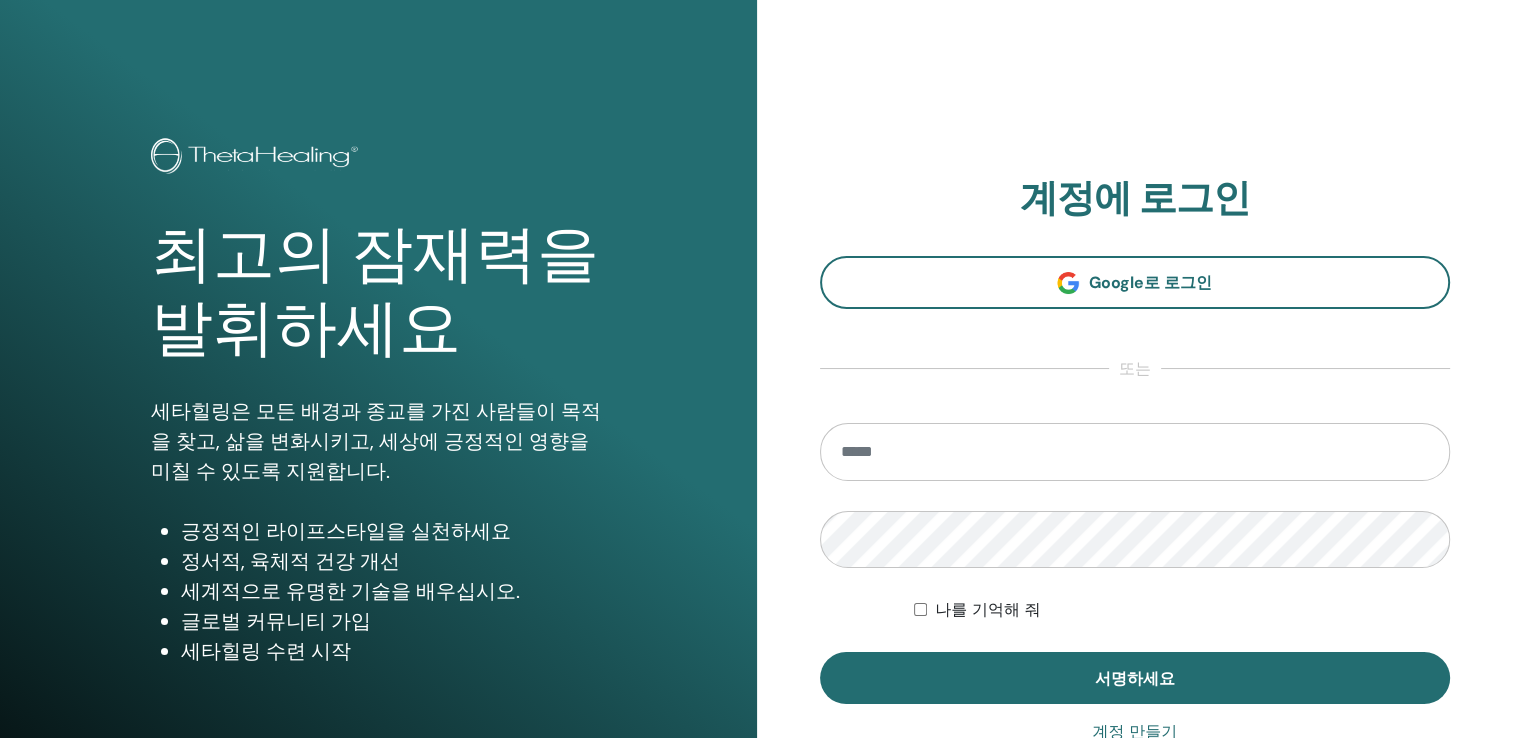click at bounding box center (1135, 452) 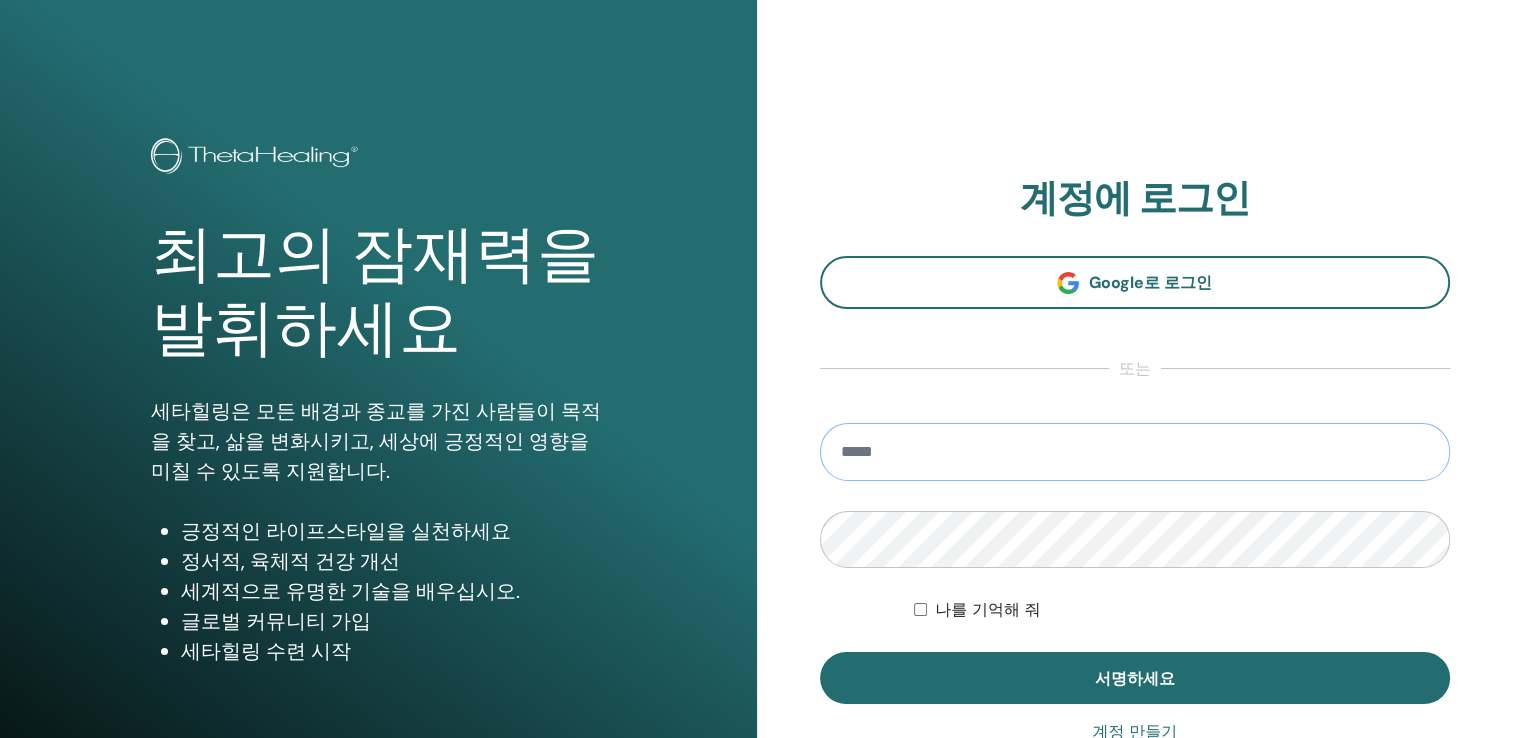 drag, startPoint x: 1128, startPoint y: 282, endPoint x: 1002, endPoint y: 461, distance: 218.89952 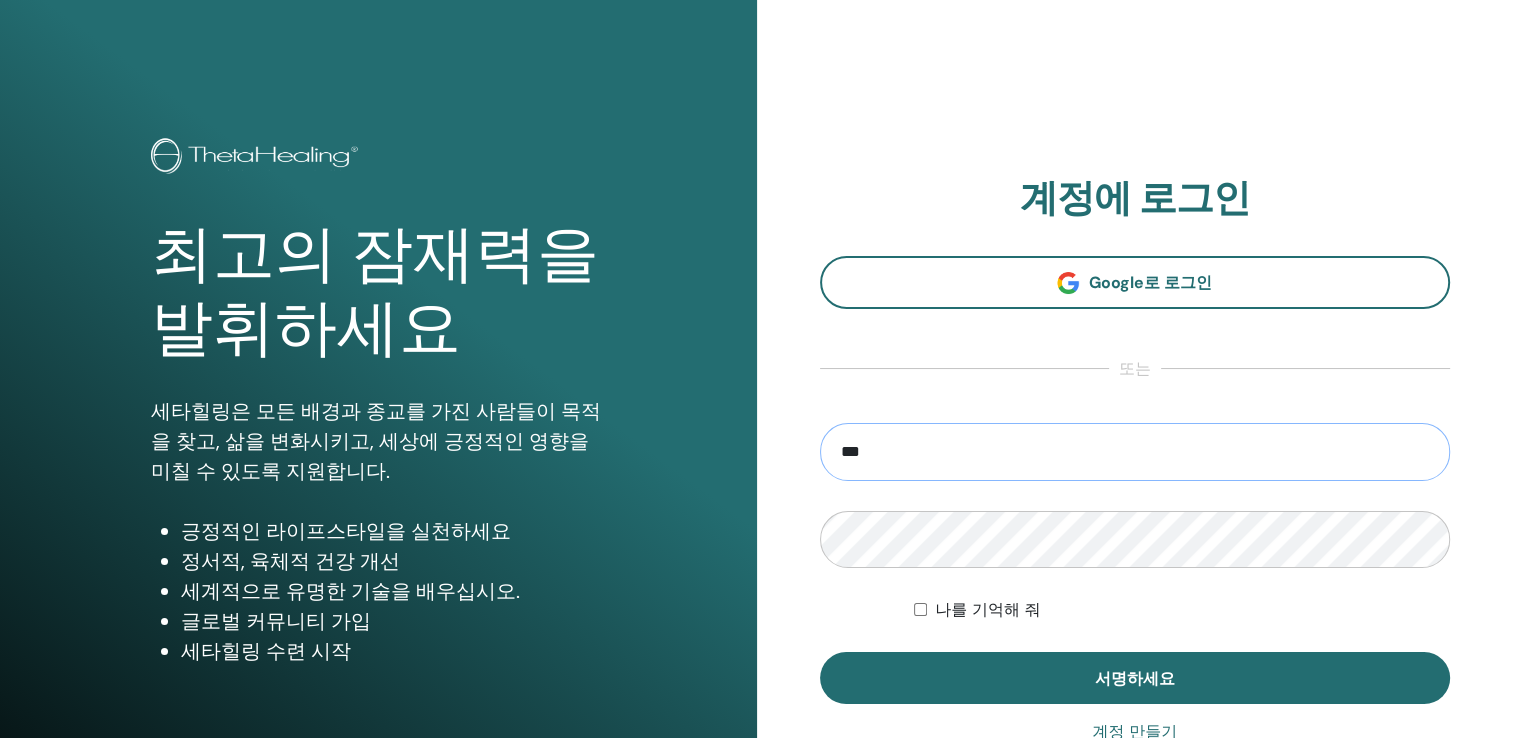 type on "**********" 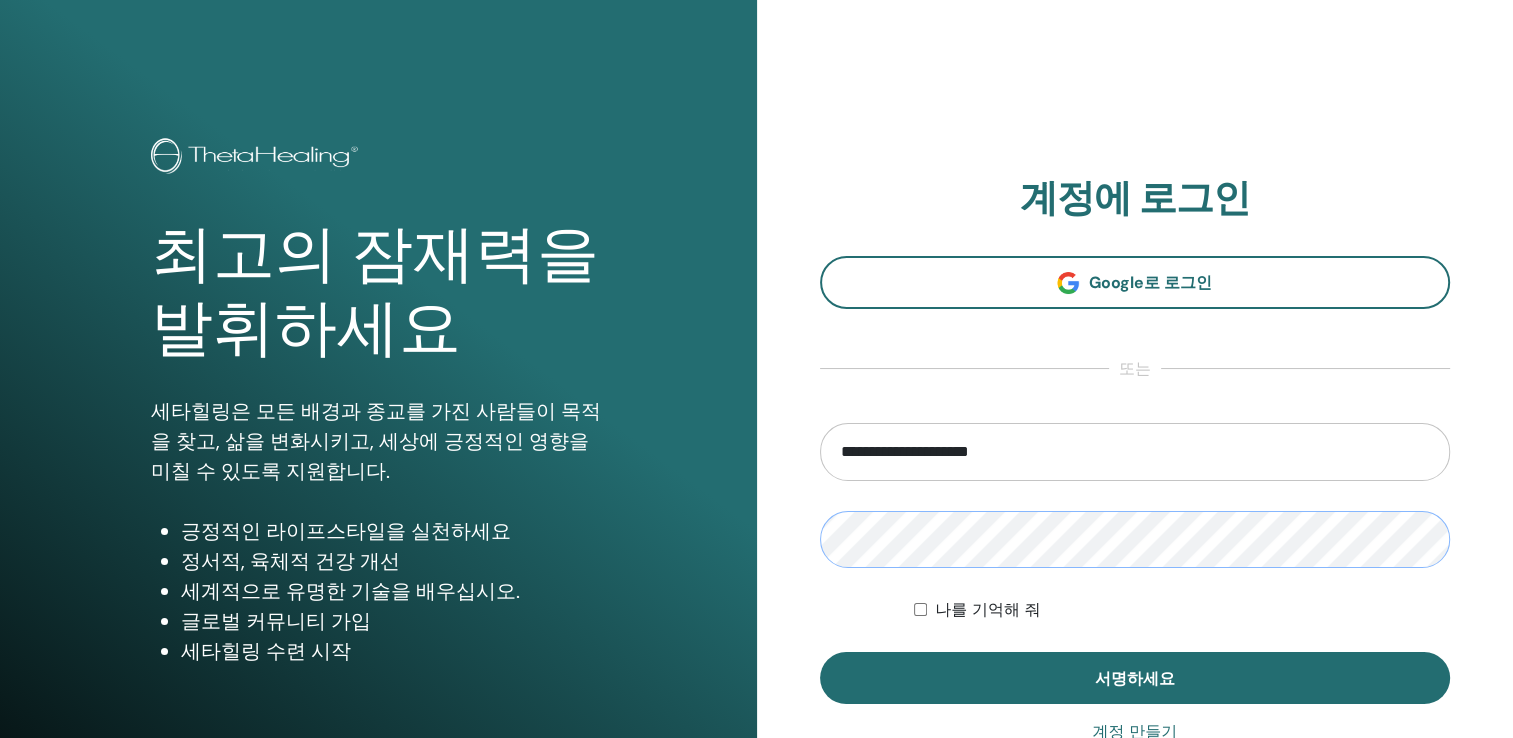 click on "서명하세요" at bounding box center [1135, 678] 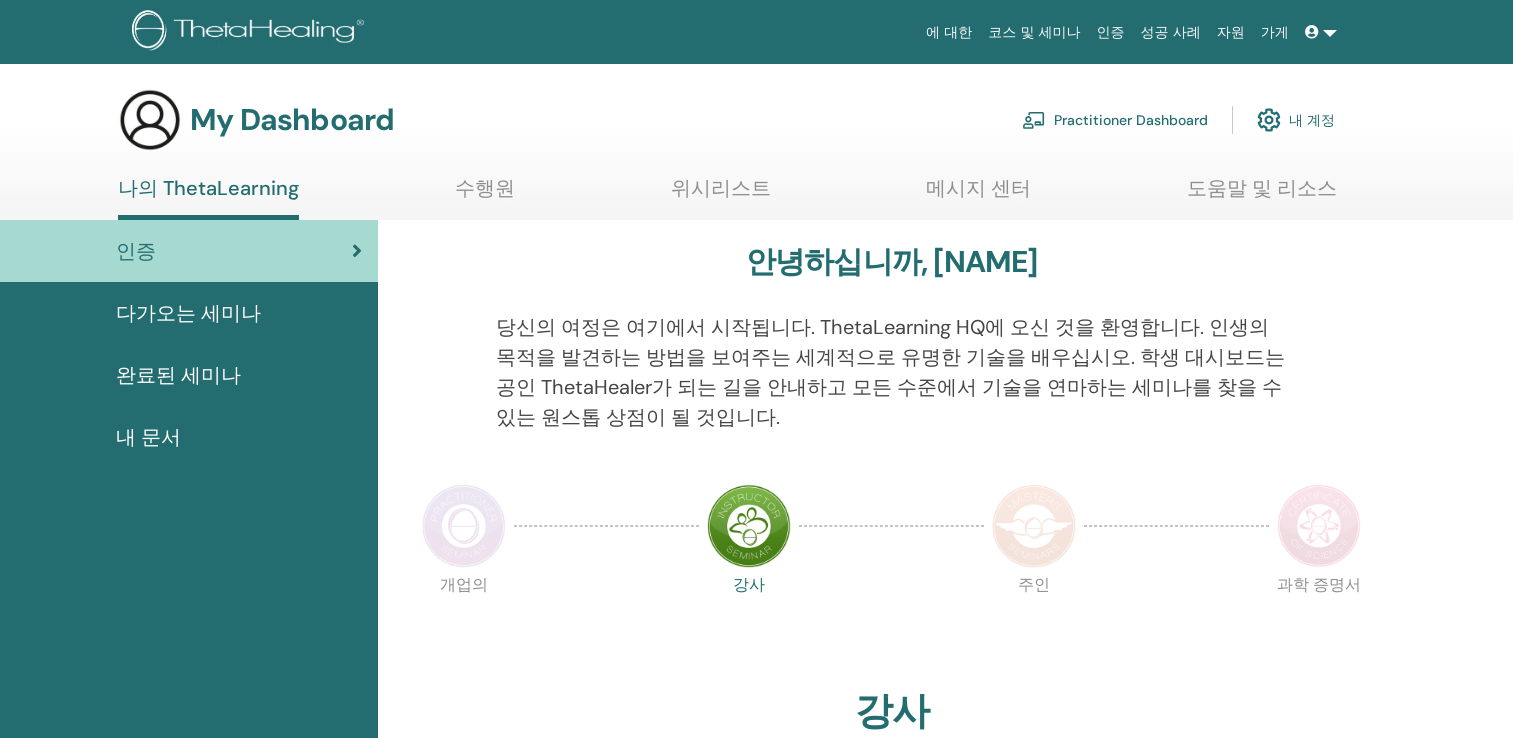 scroll, scrollTop: 0, scrollLeft: 0, axis: both 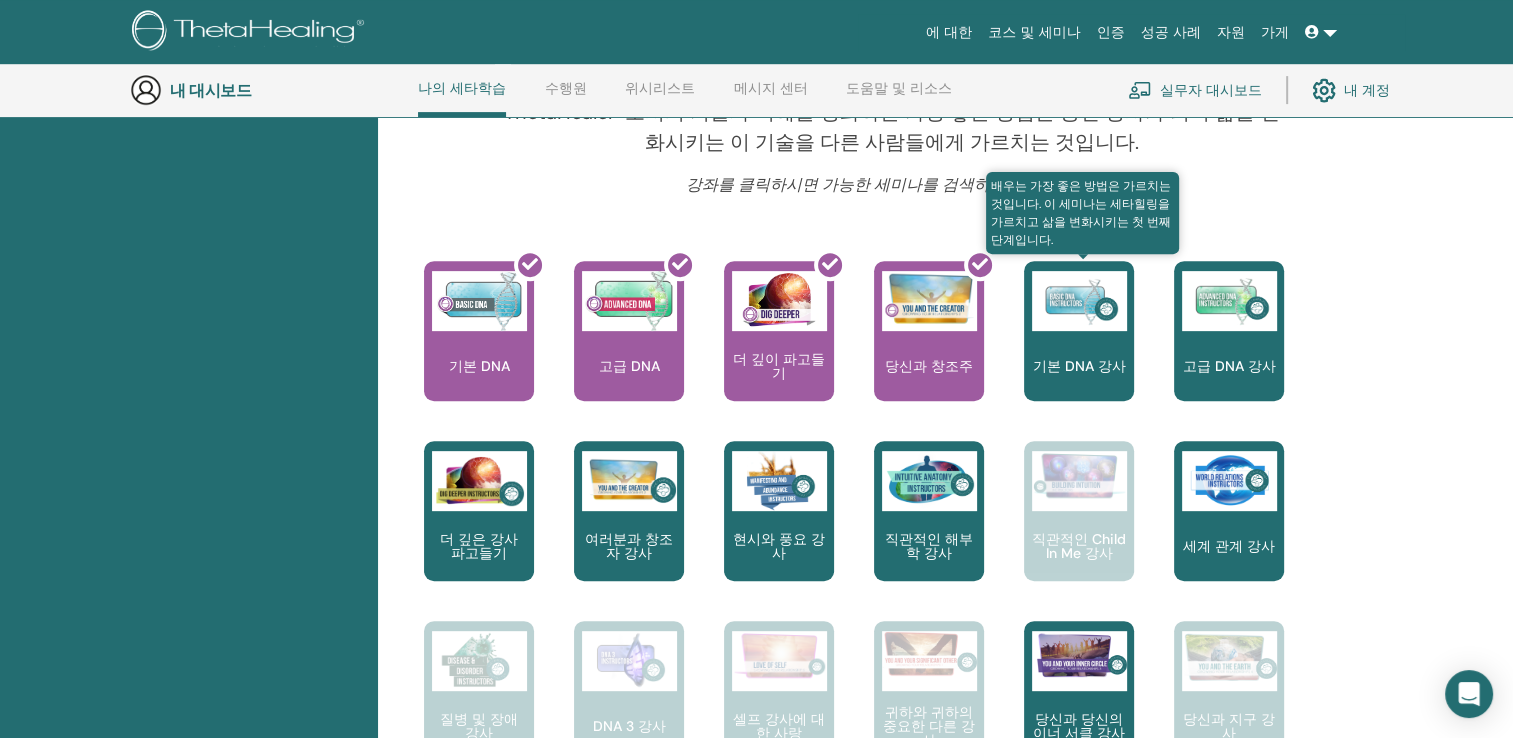 click on "기본 DNA 강사" at bounding box center [1079, 331] 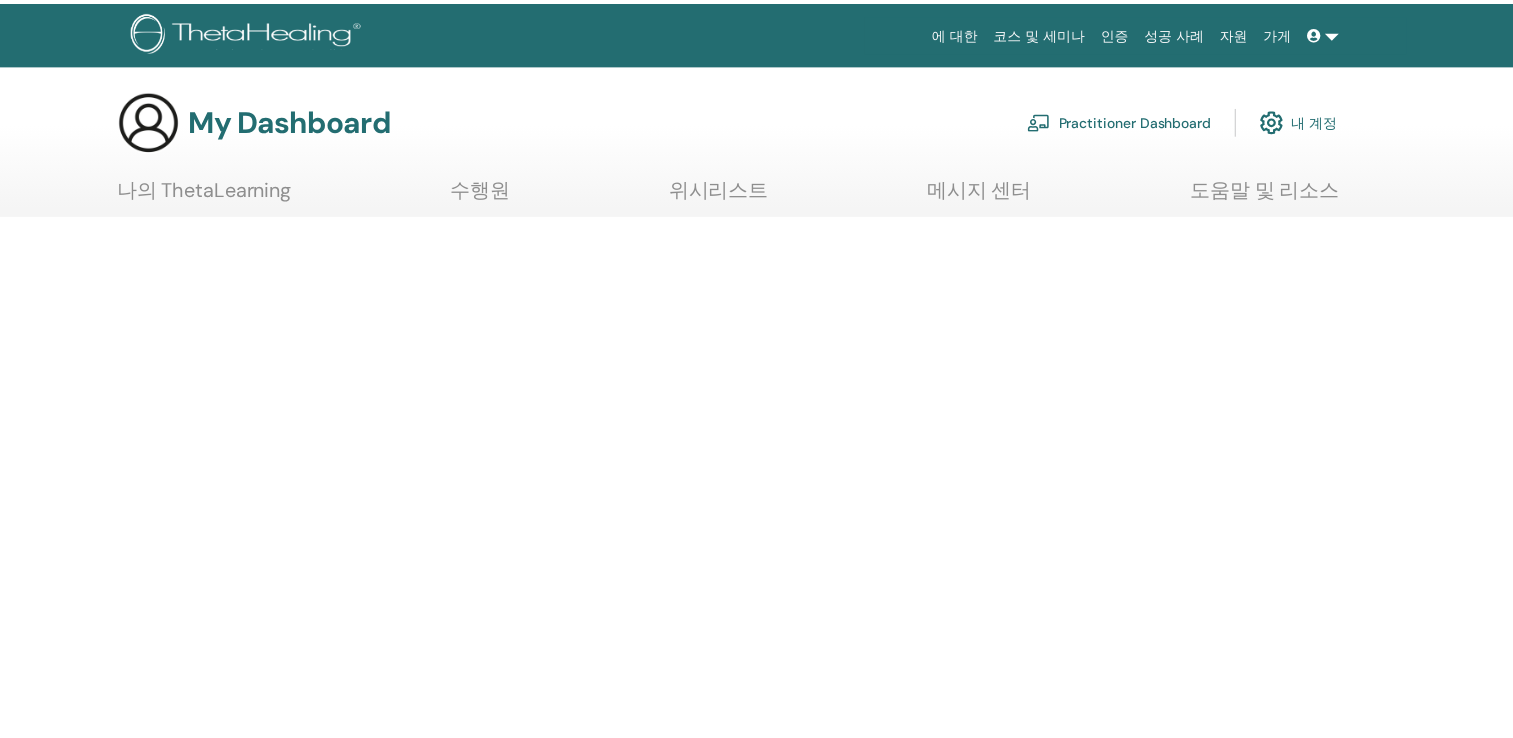 scroll, scrollTop: 0, scrollLeft: 0, axis: both 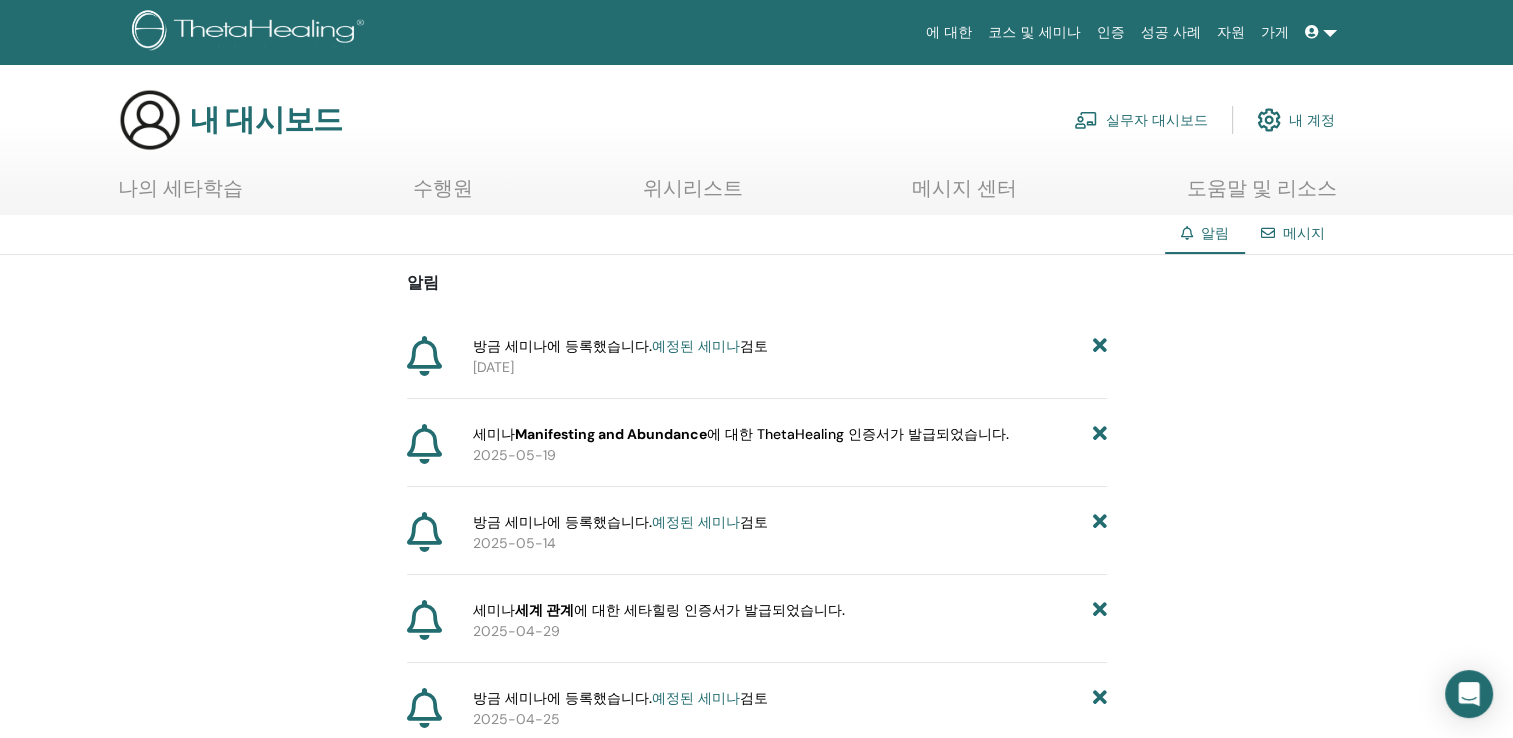 click at bounding box center [424, 444] 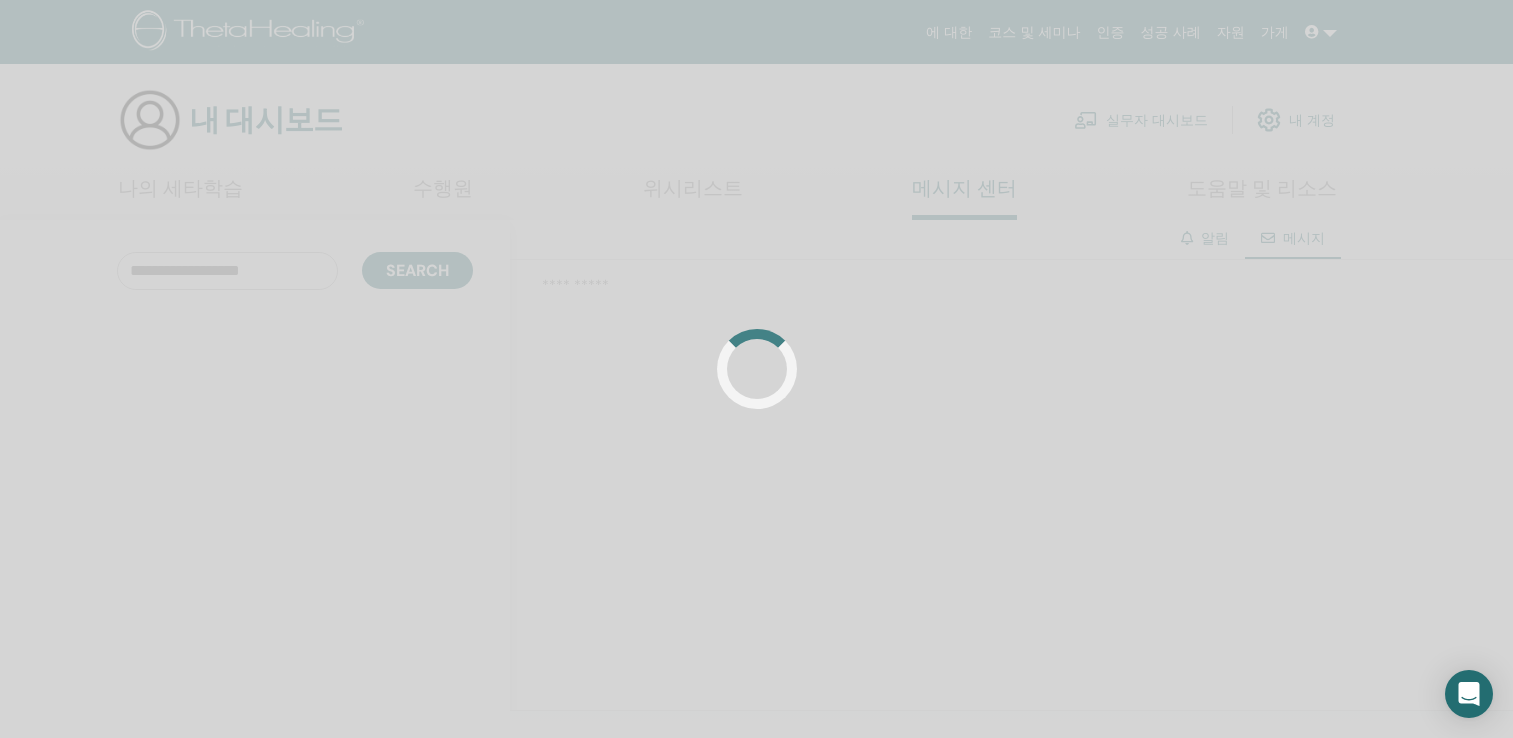 scroll, scrollTop: 0, scrollLeft: 0, axis: both 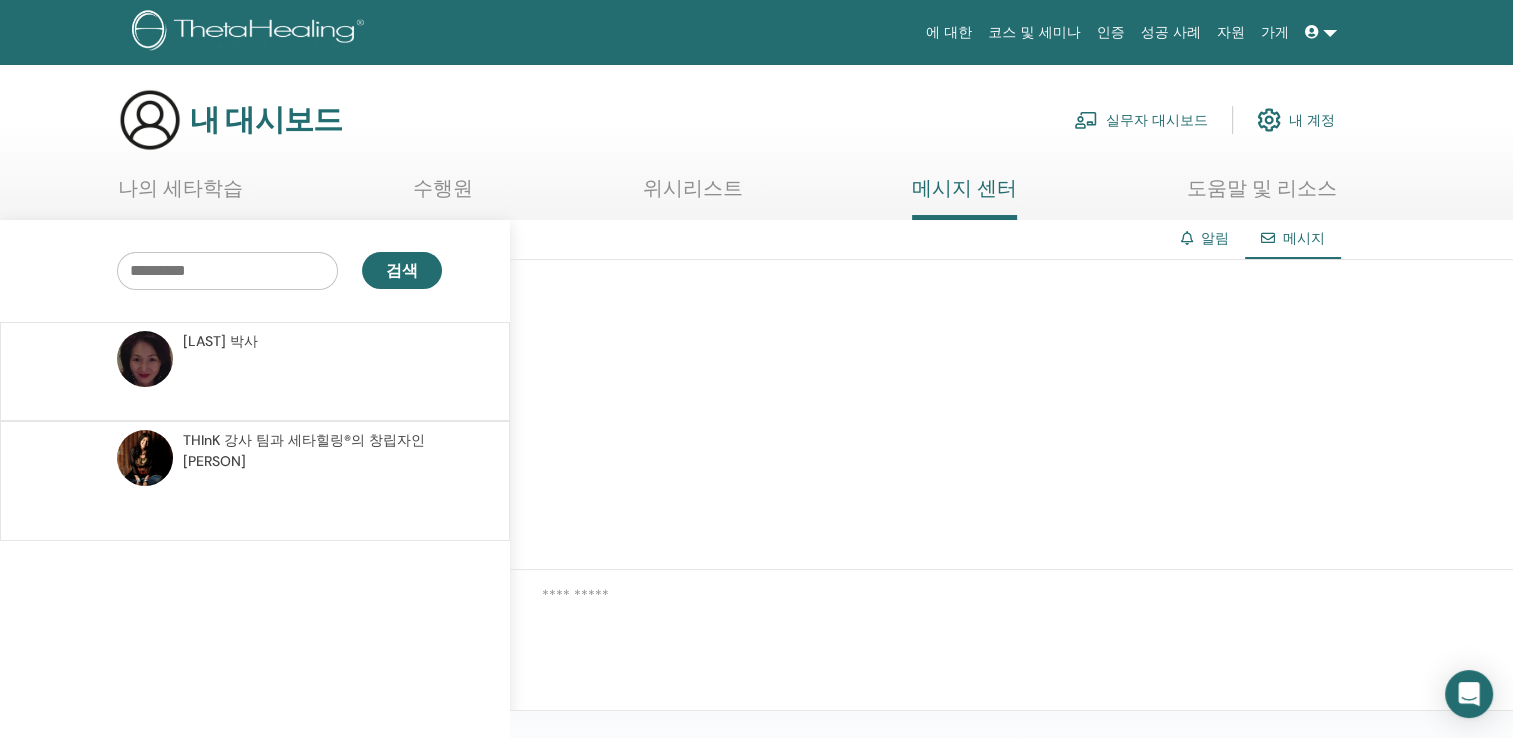 click on "알림" at bounding box center (1215, 238) 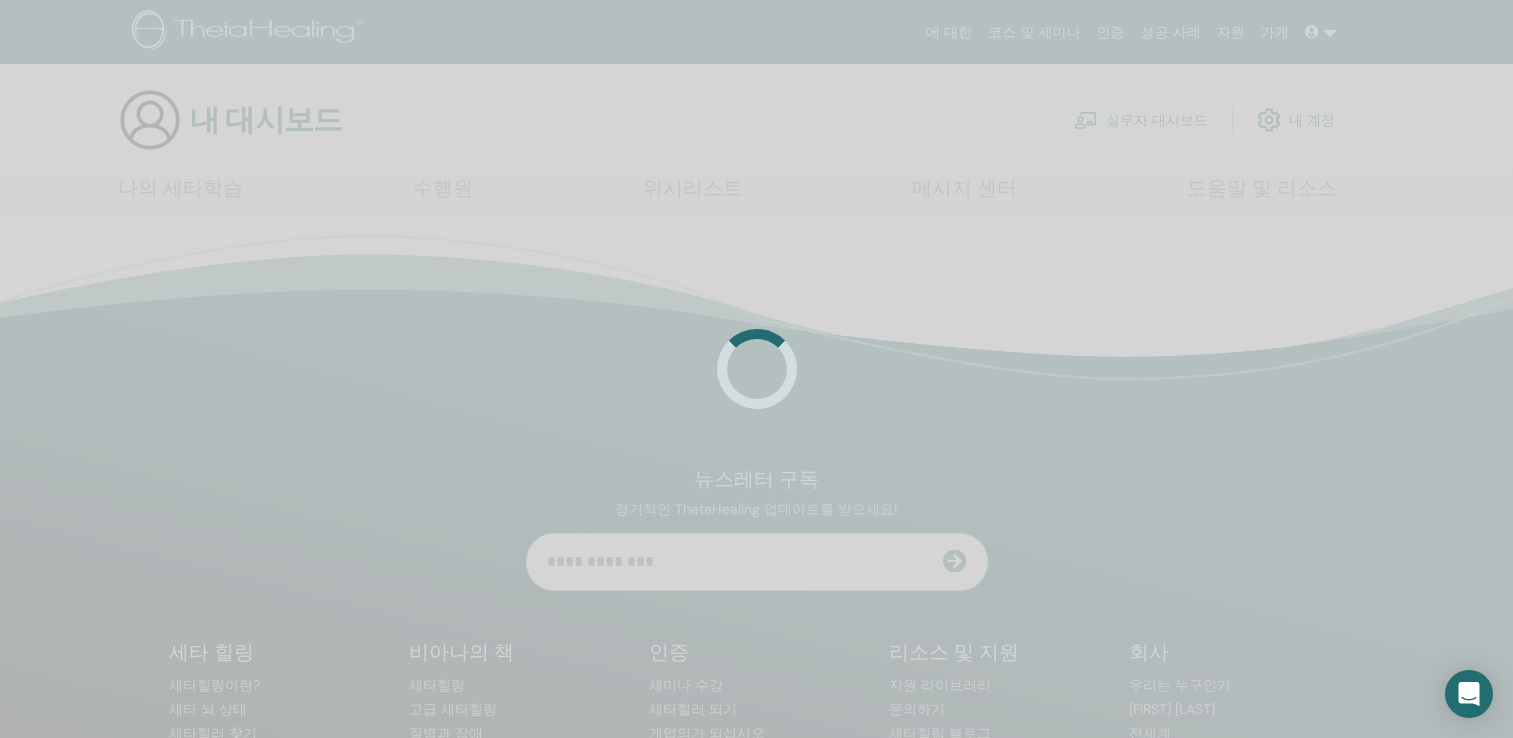 scroll, scrollTop: 0, scrollLeft: 0, axis: both 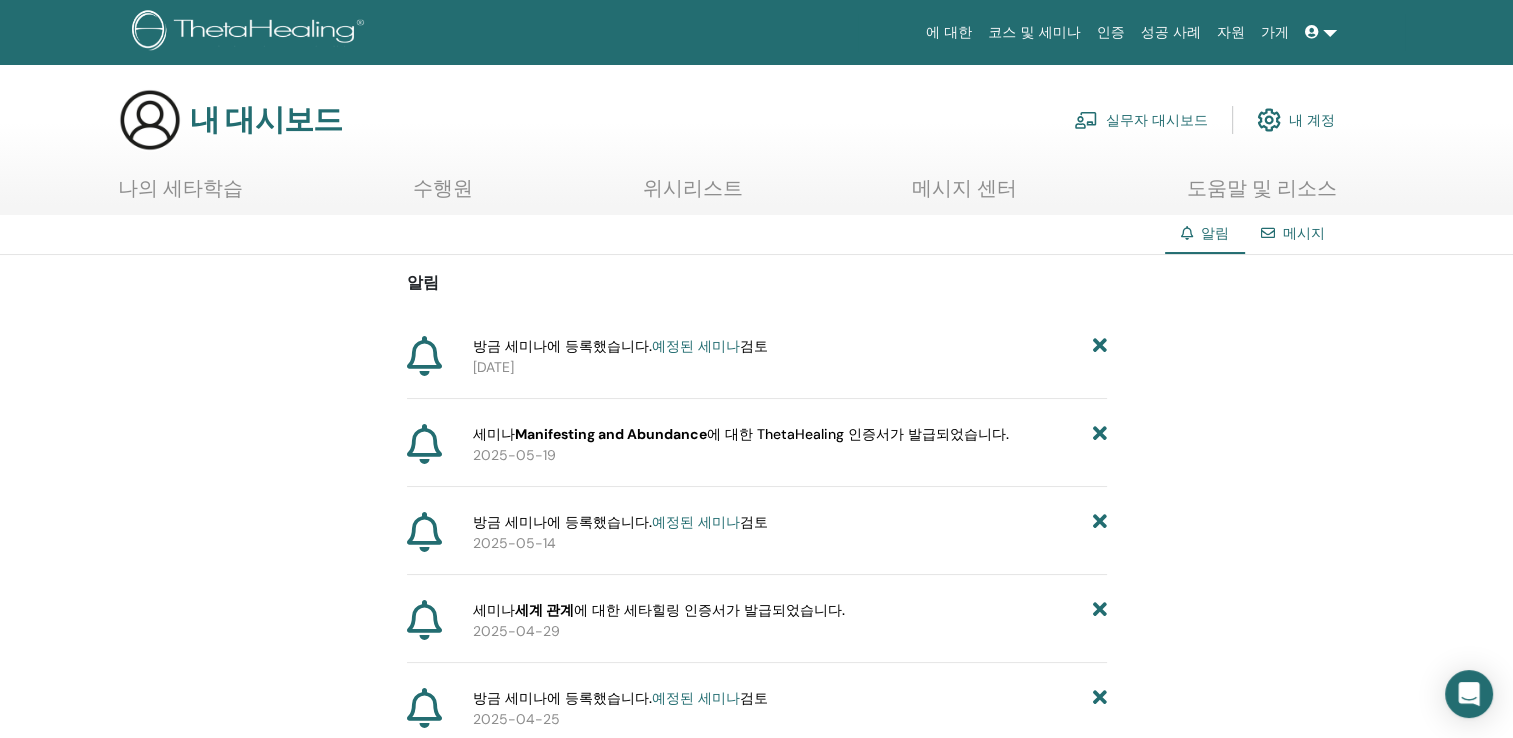 click on "나의 세타학습" at bounding box center [180, 195] 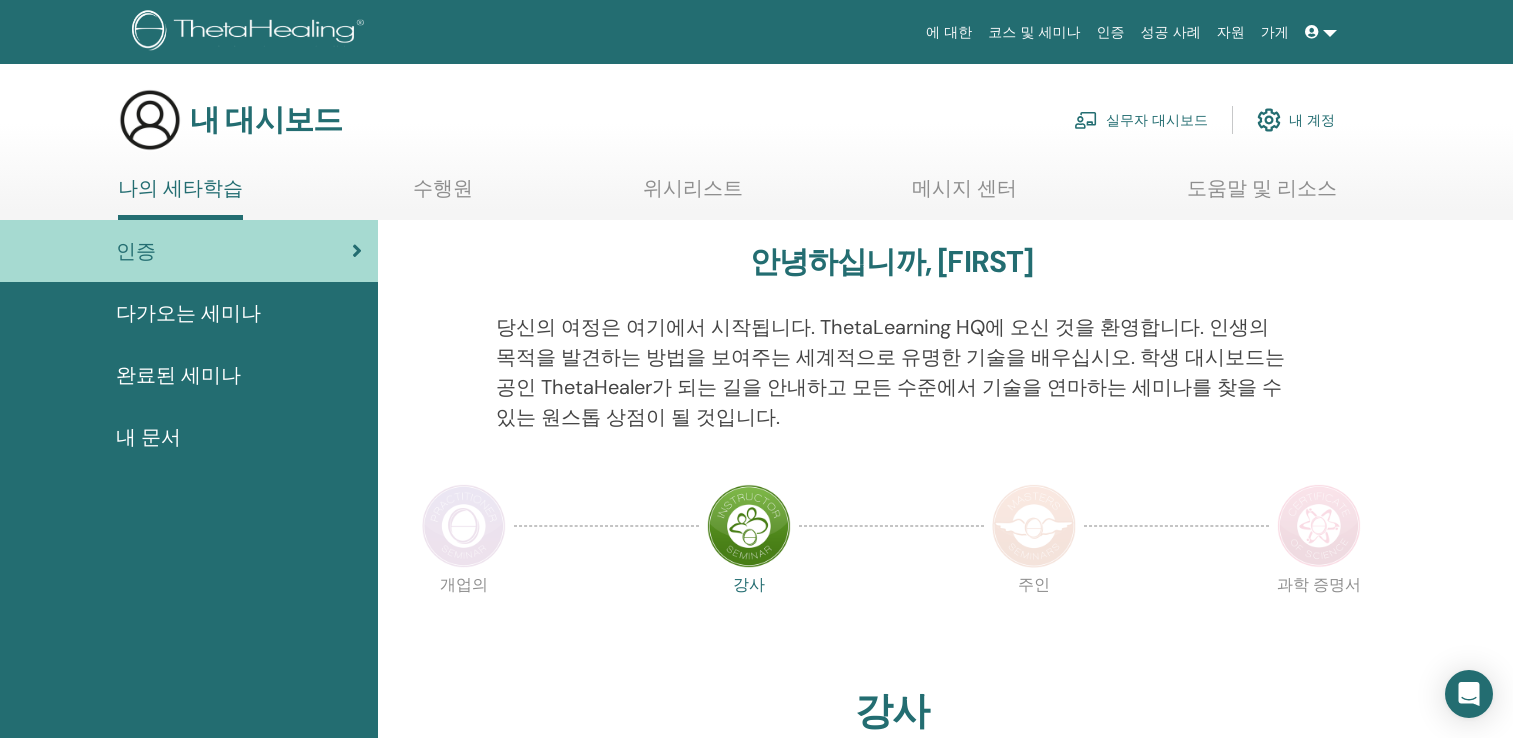 scroll, scrollTop: 0, scrollLeft: 0, axis: both 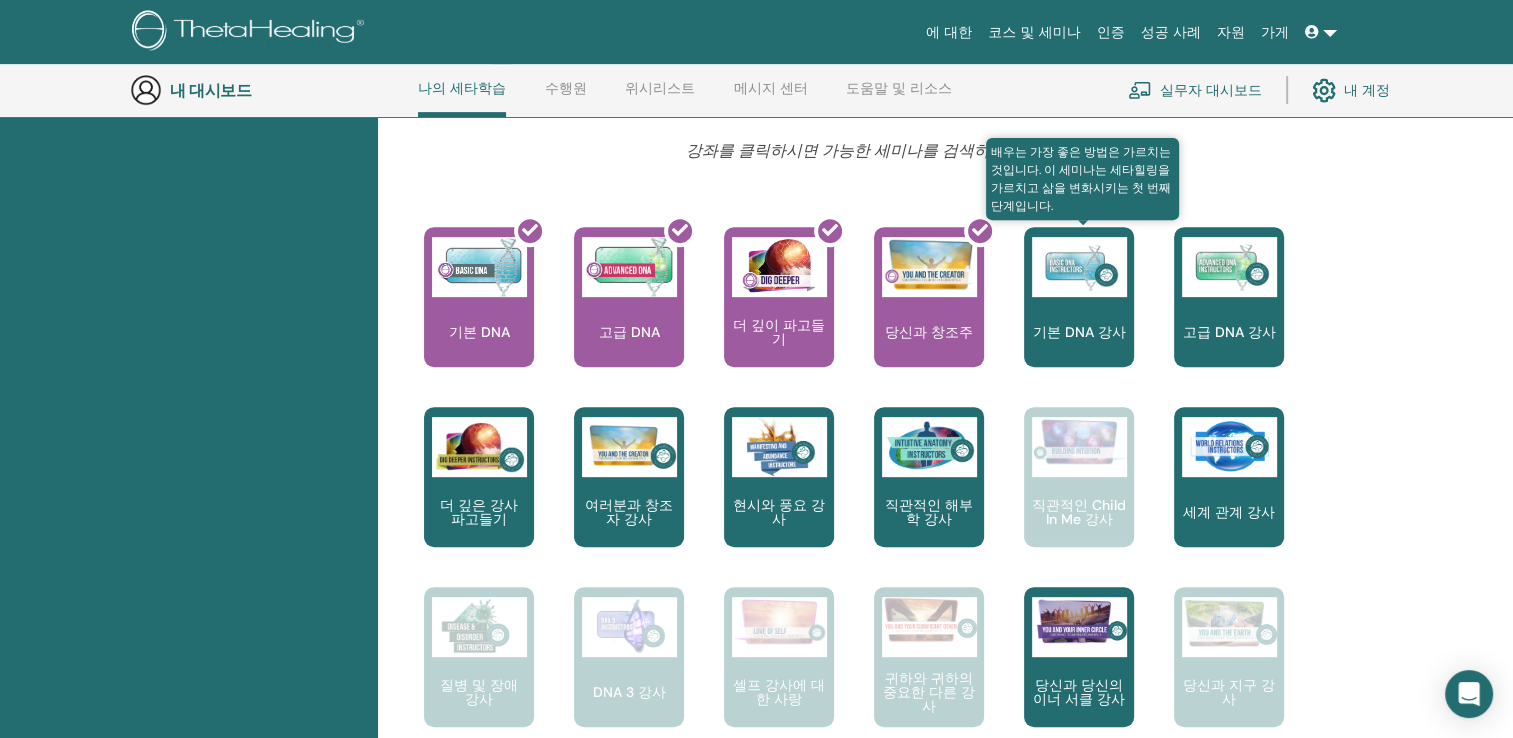 click on "기본 DNA 강사" at bounding box center (1079, 332) 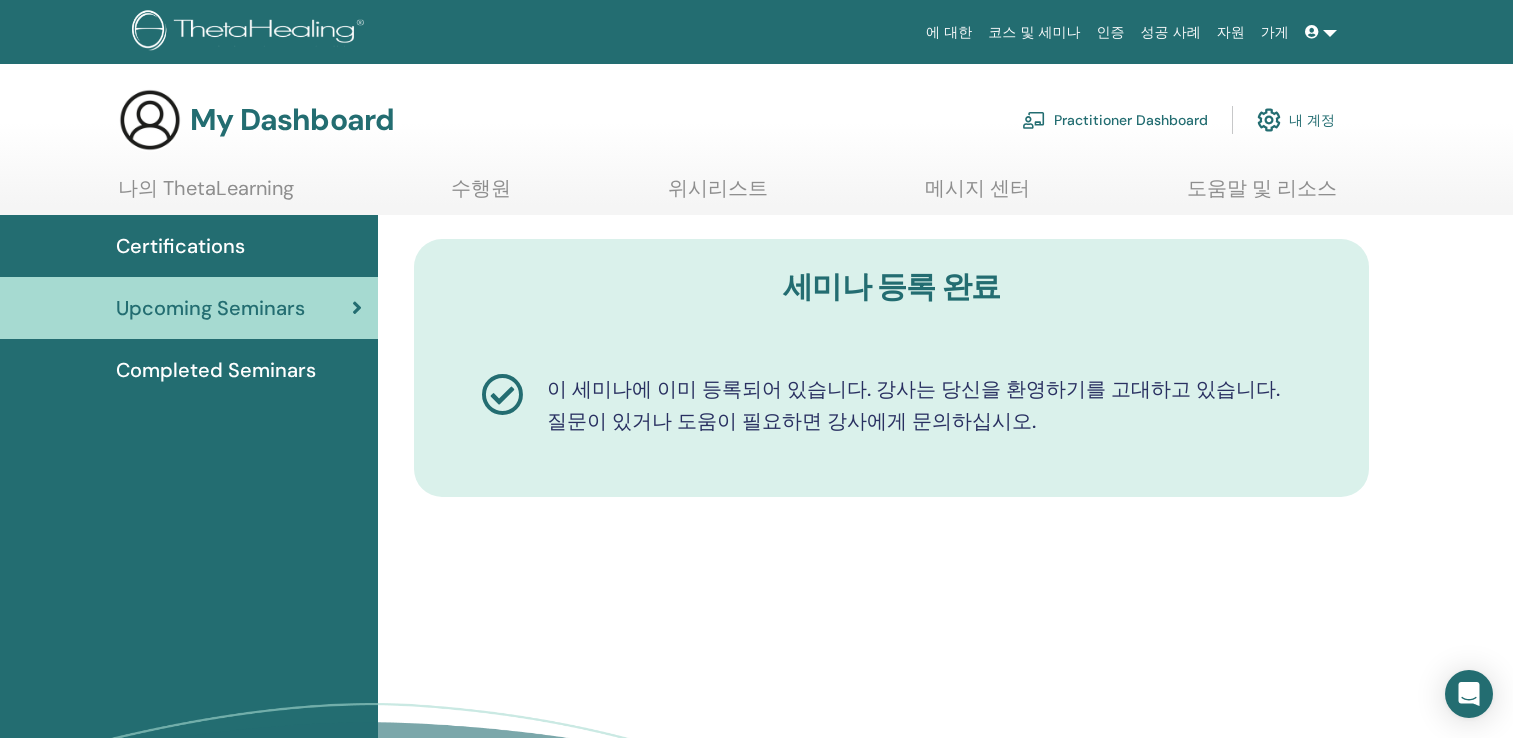 scroll, scrollTop: 0, scrollLeft: 0, axis: both 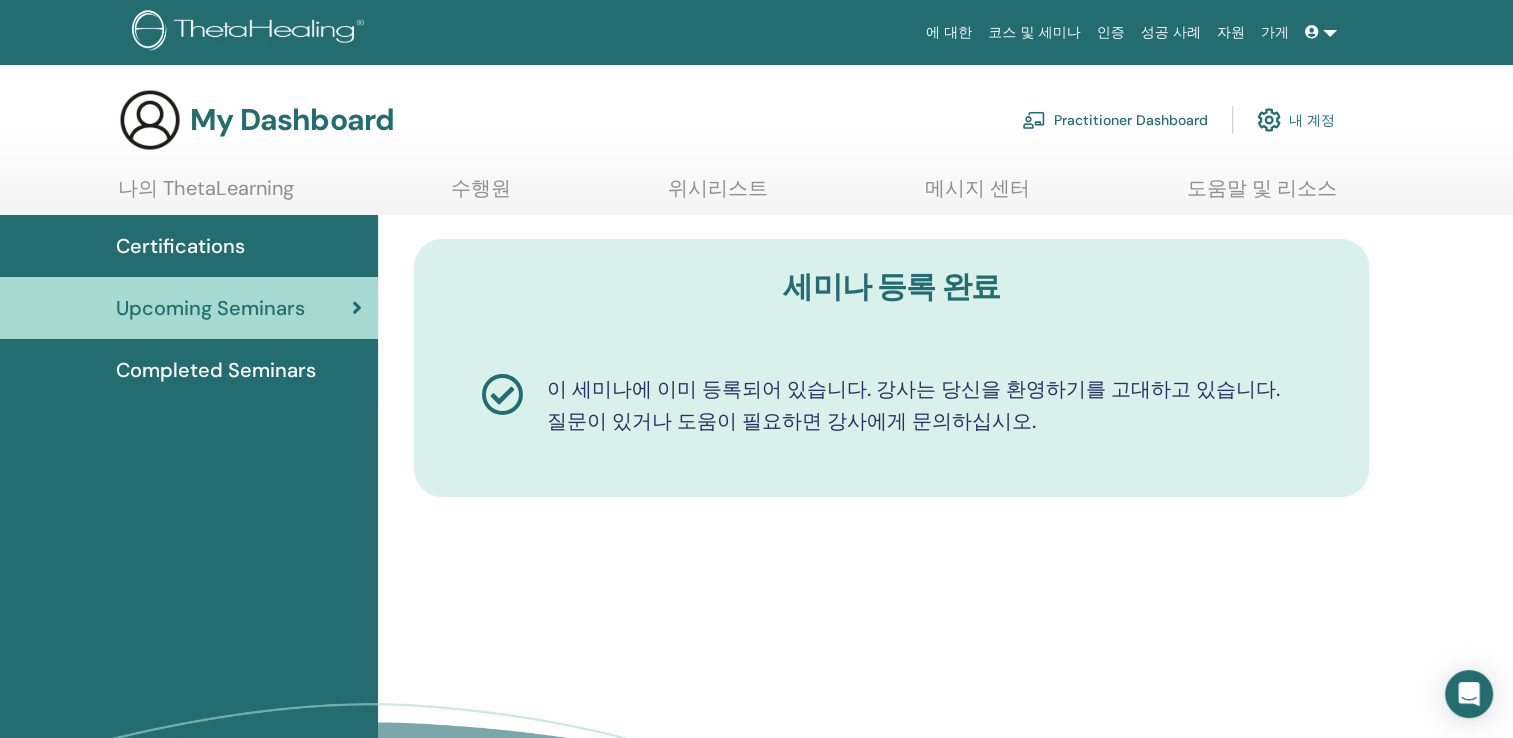 click at bounding box center (1321, 32) 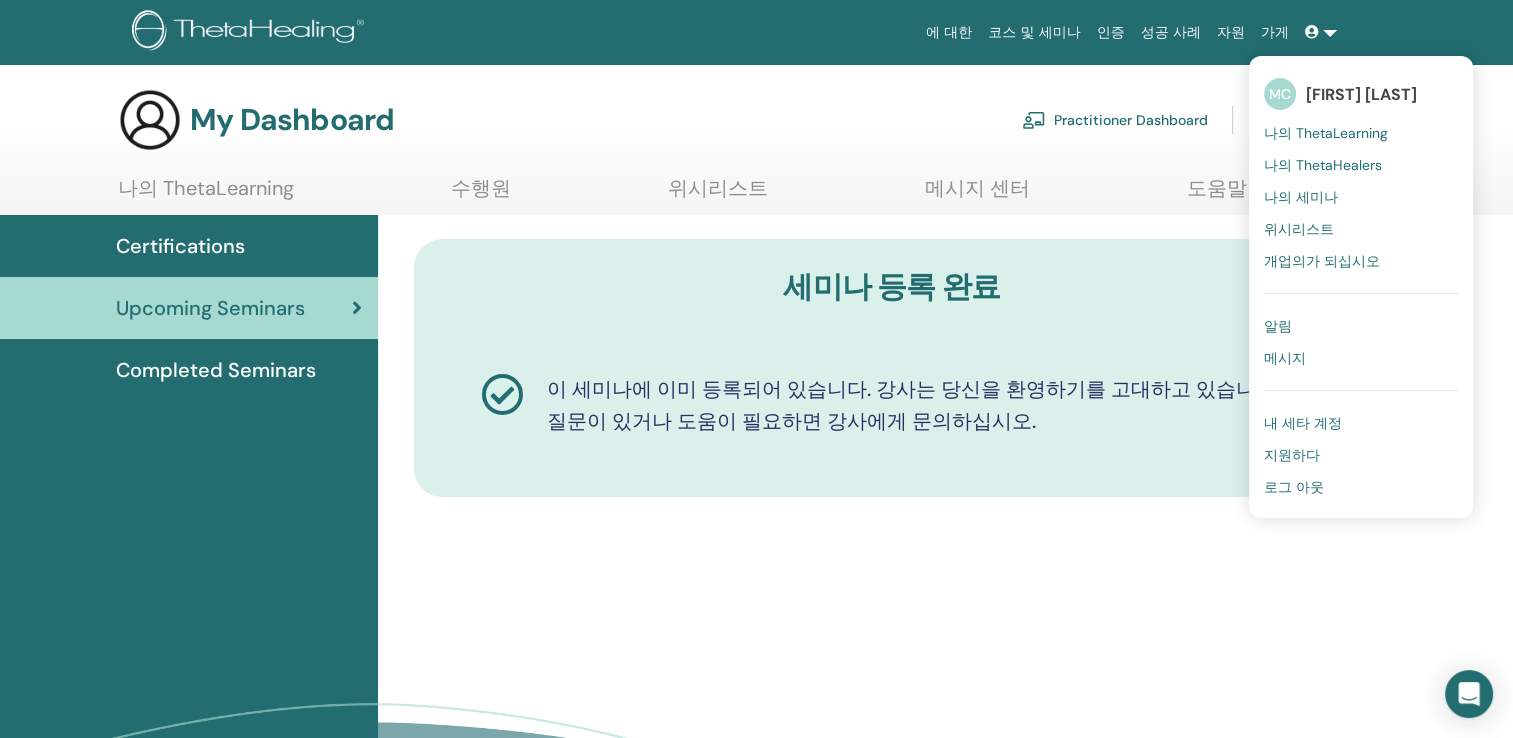 click on "가게" at bounding box center [1275, 32] 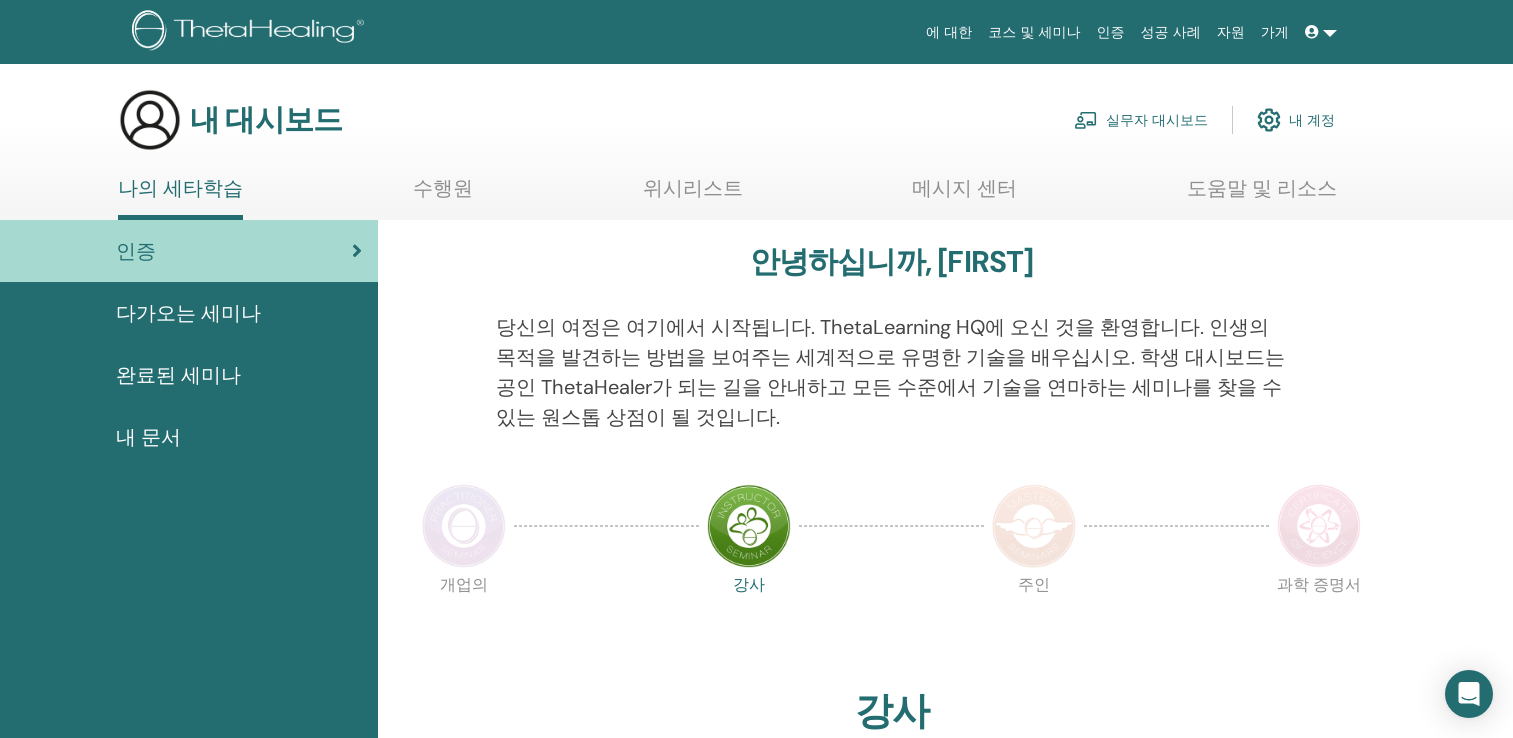 scroll, scrollTop: 0, scrollLeft: 0, axis: both 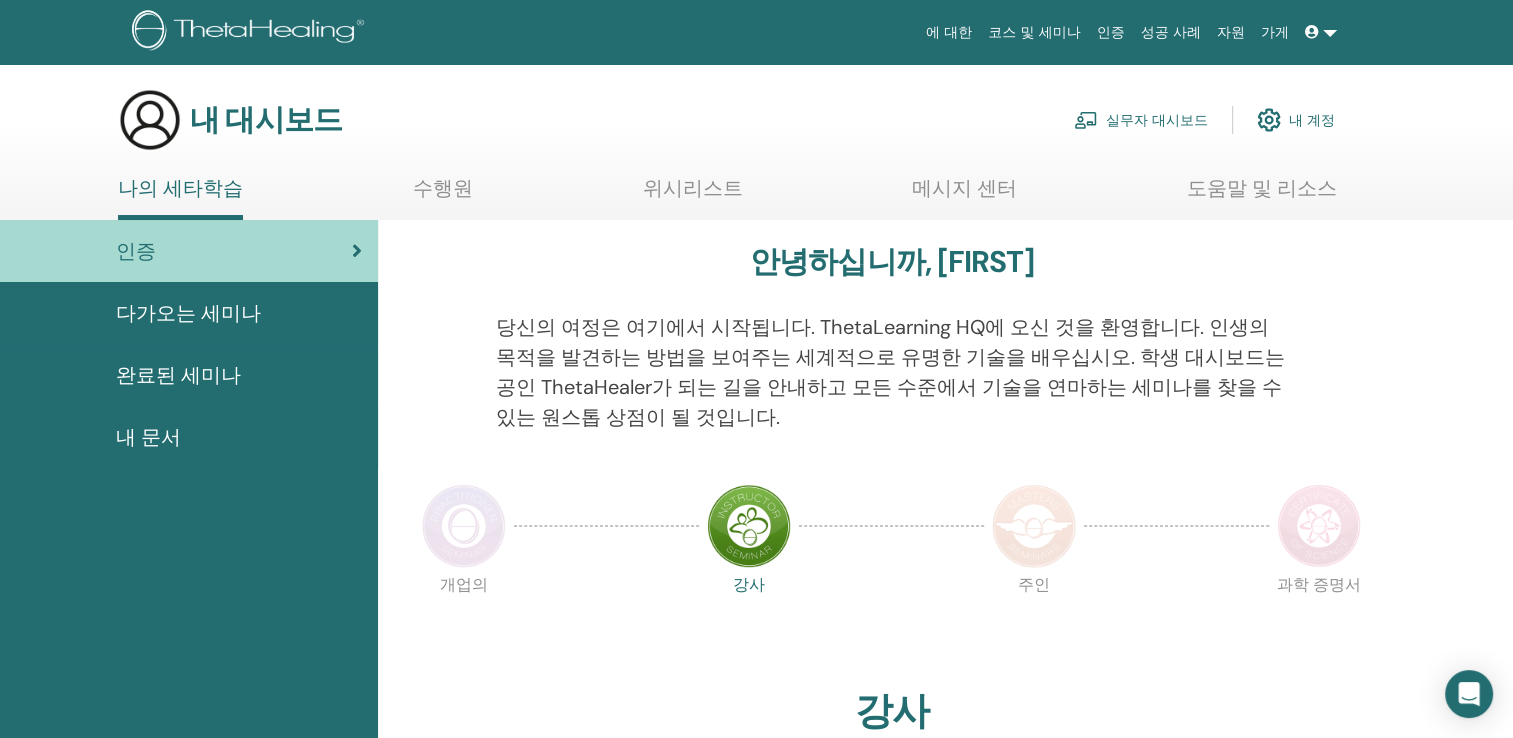 click on "다가오는 세미나" at bounding box center [188, 313] 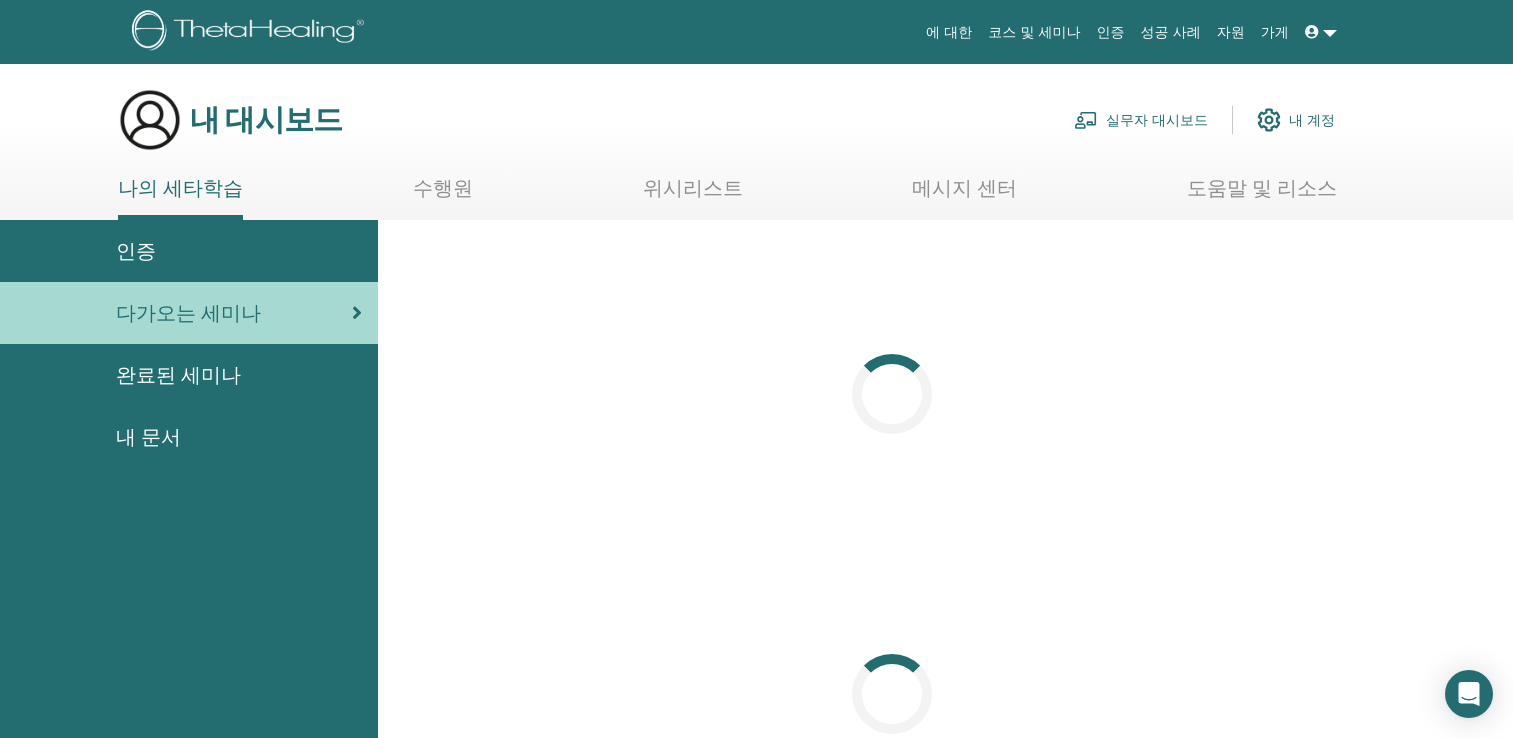 scroll, scrollTop: 0, scrollLeft: 0, axis: both 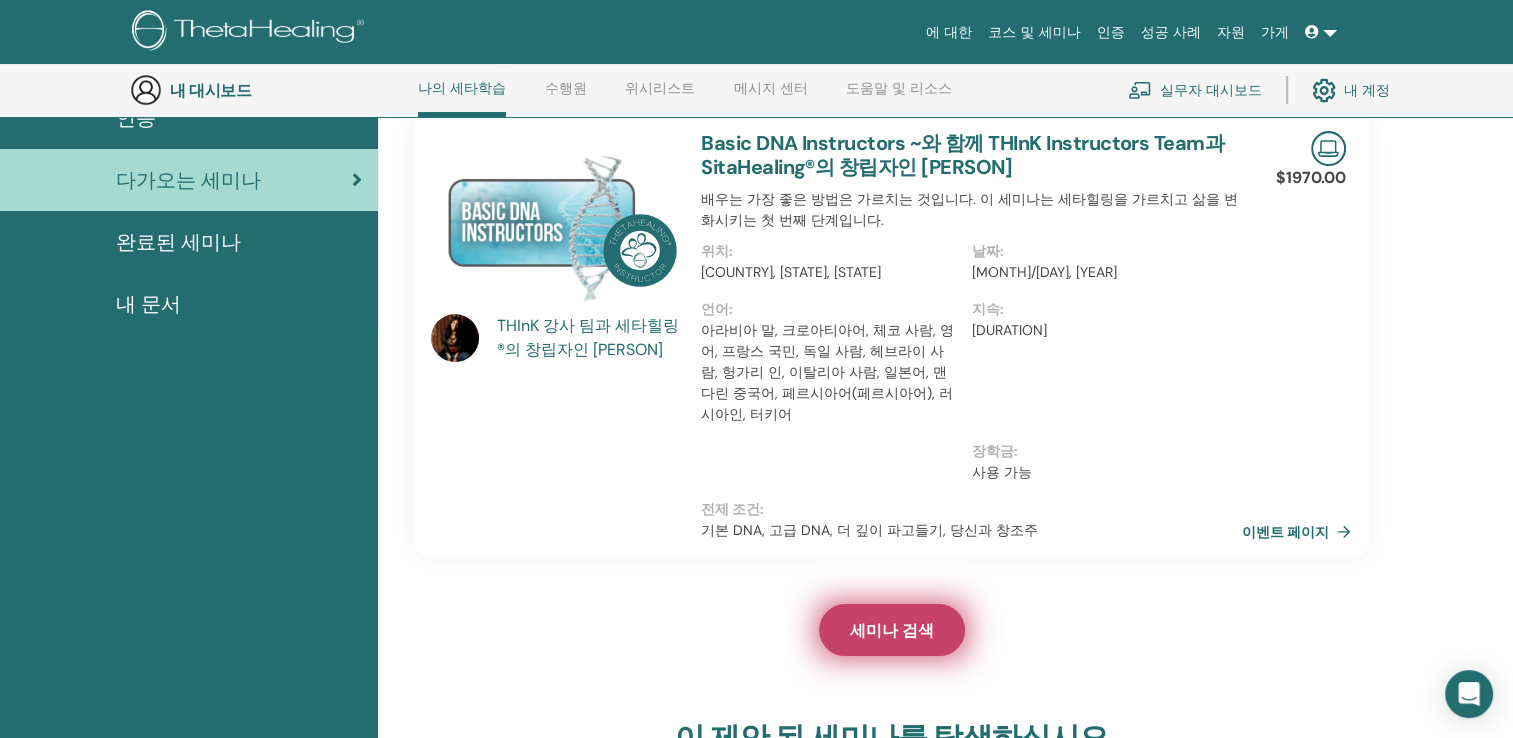 click on "세미나 검색" at bounding box center (892, 630) 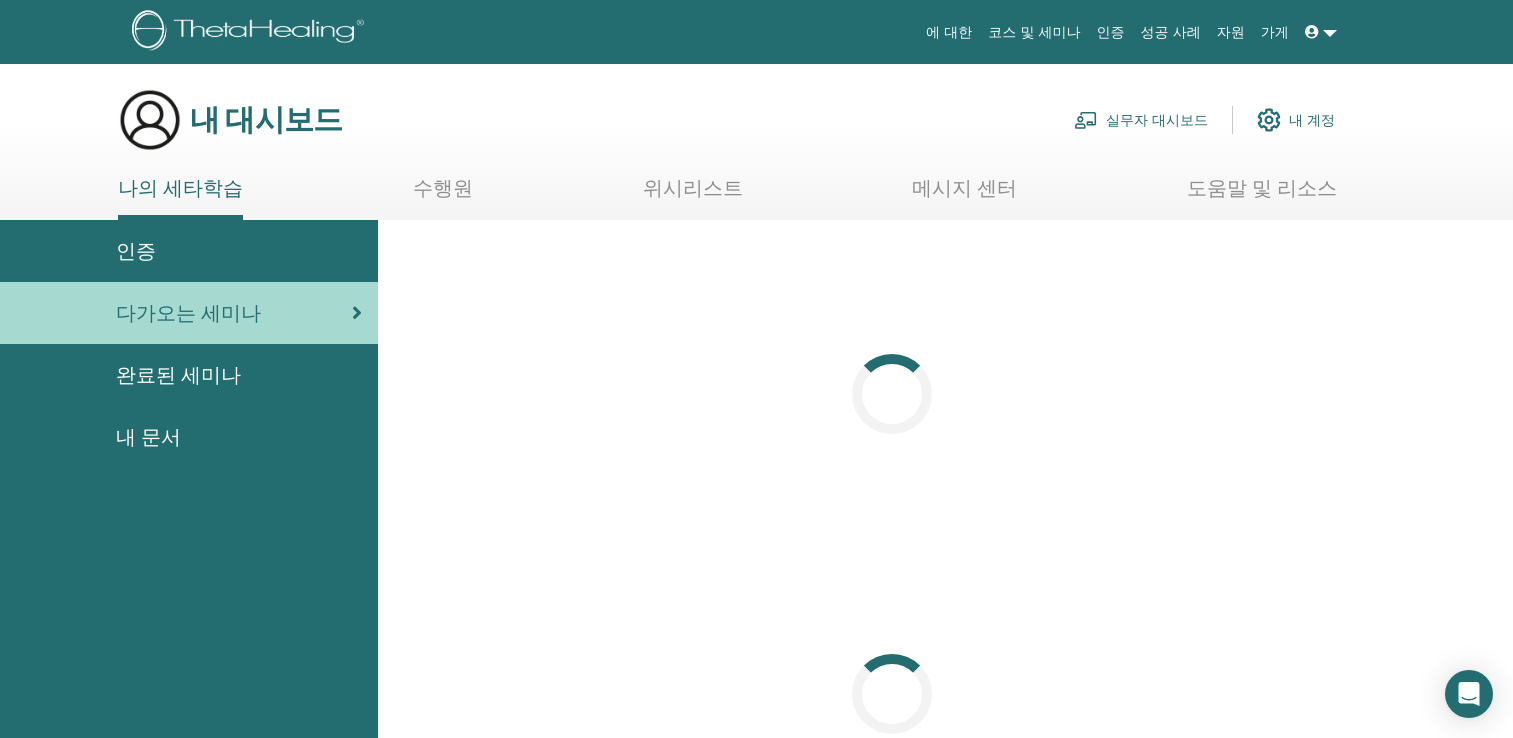 scroll, scrollTop: 0, scrollLeft: 0, axis: both 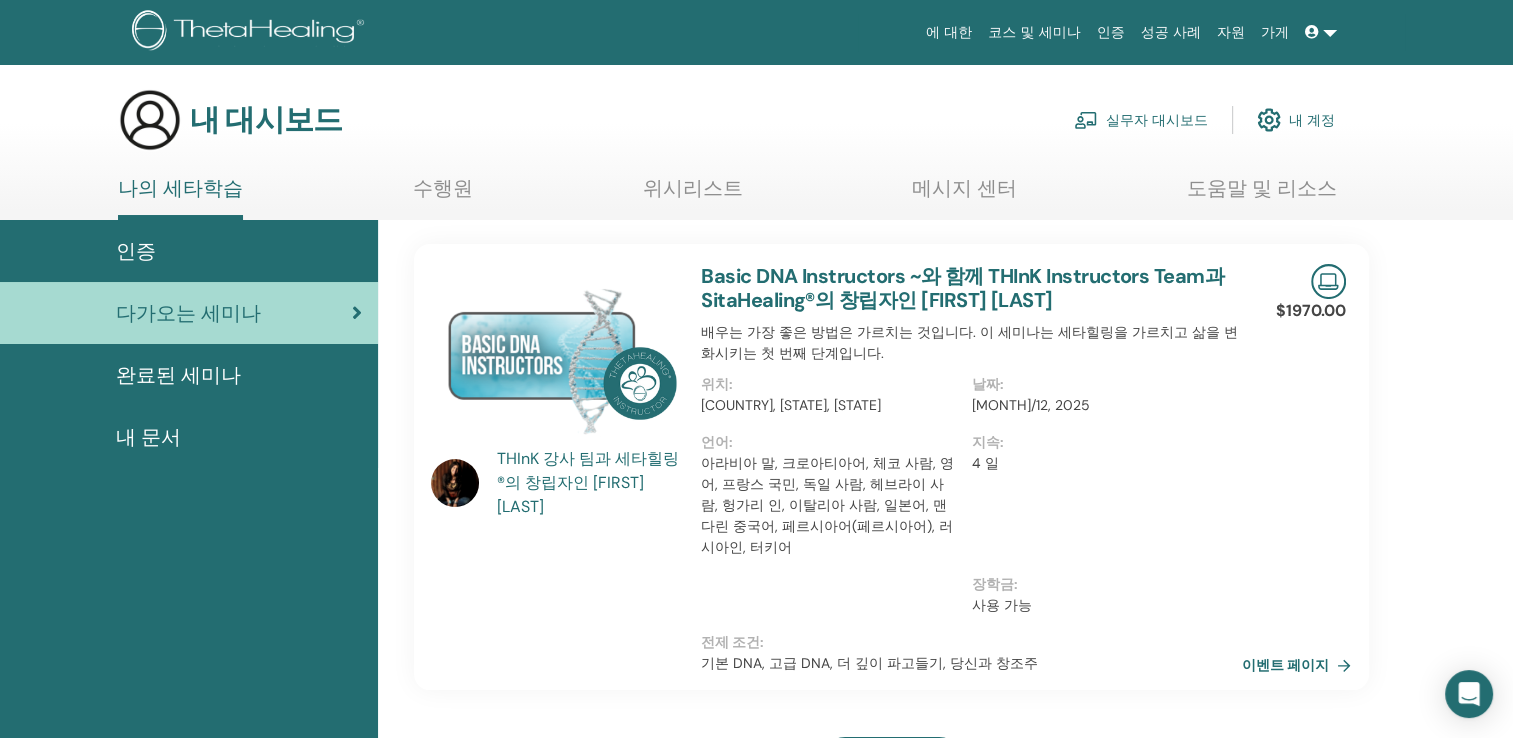 click at bounding box center [1328, 281] 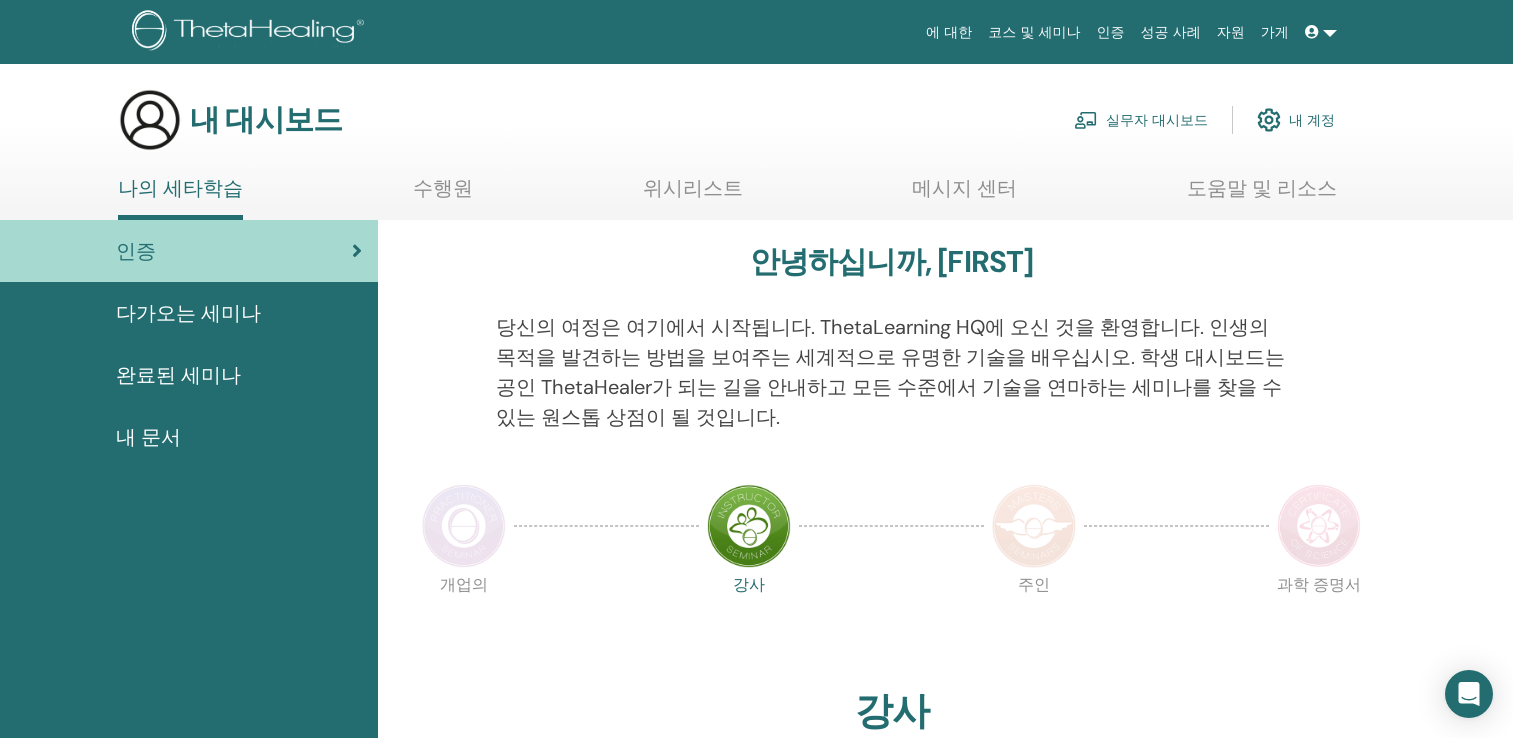 scroll, scrollTop: 0, scrollLeft: 0, axis: both 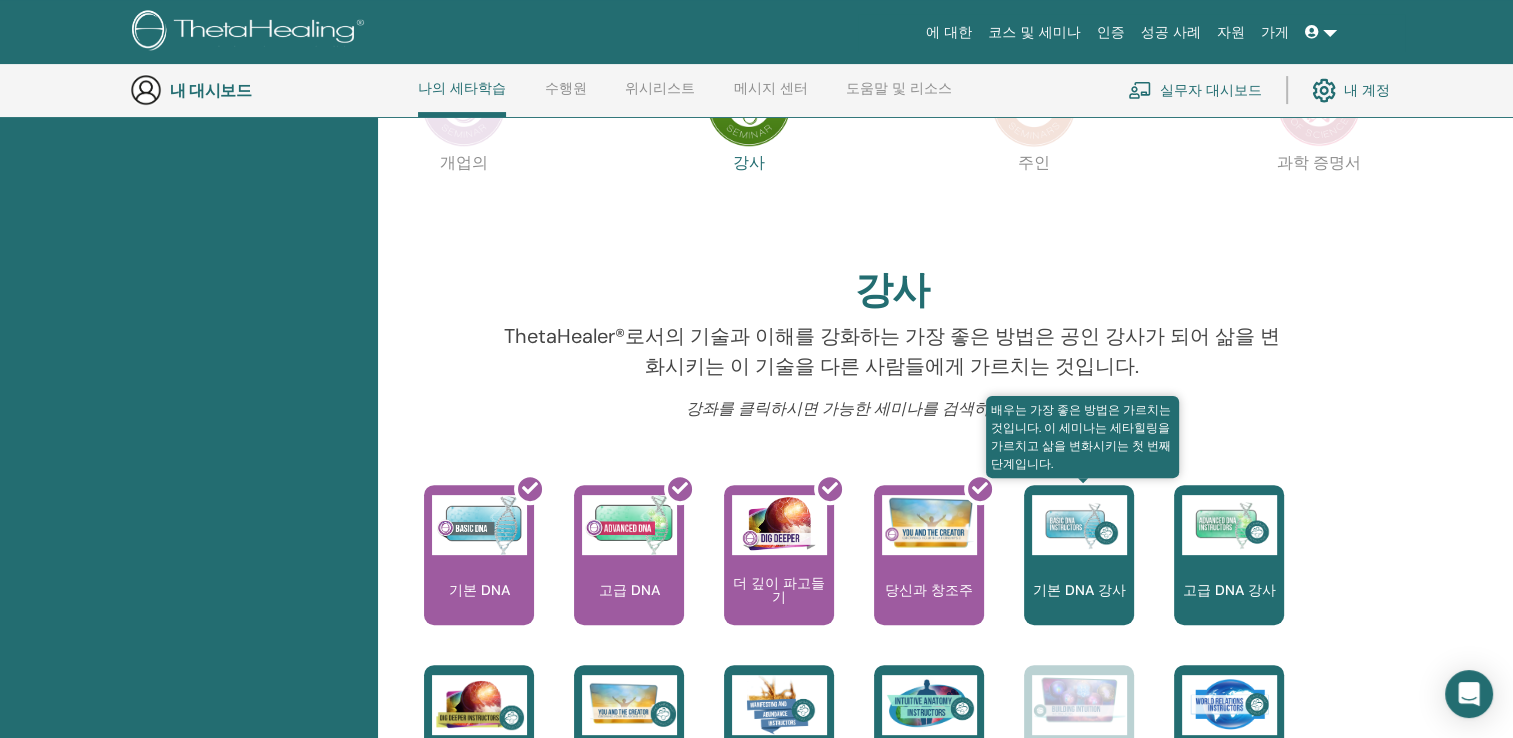 click at bounding box center (1079, 525) 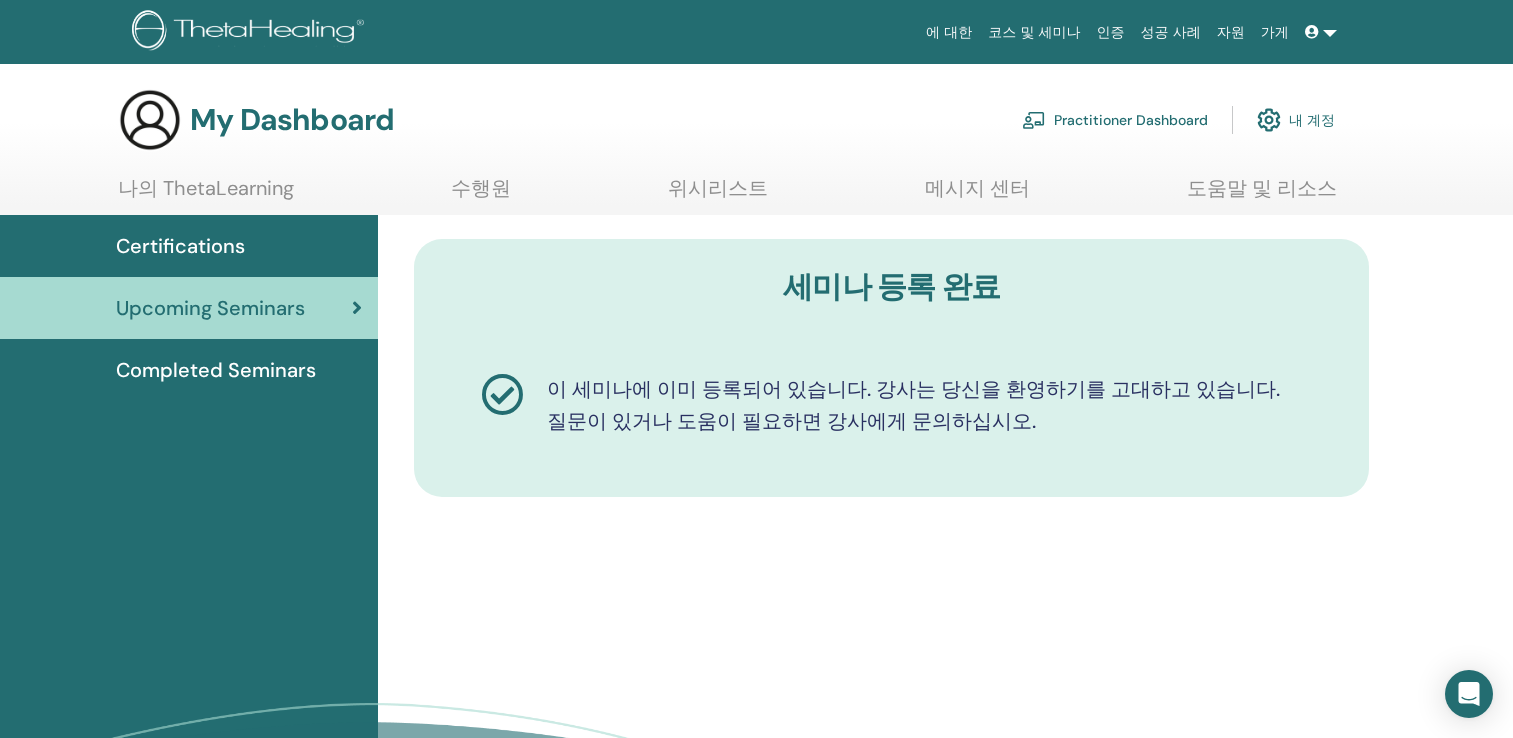 scroll, scrollTop: 0, scrollLeft: 0, axis: both 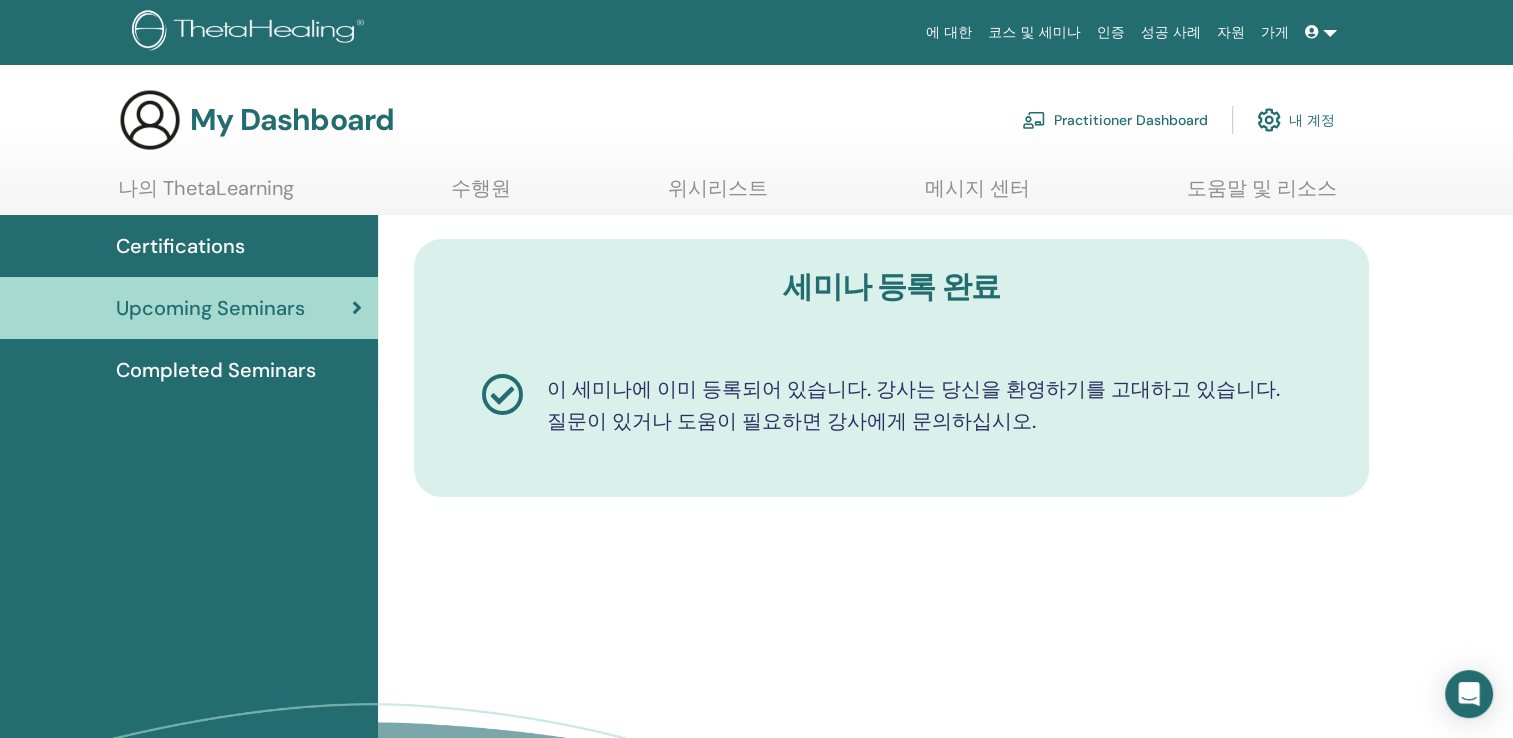 click at bounding box center [1269, 120] 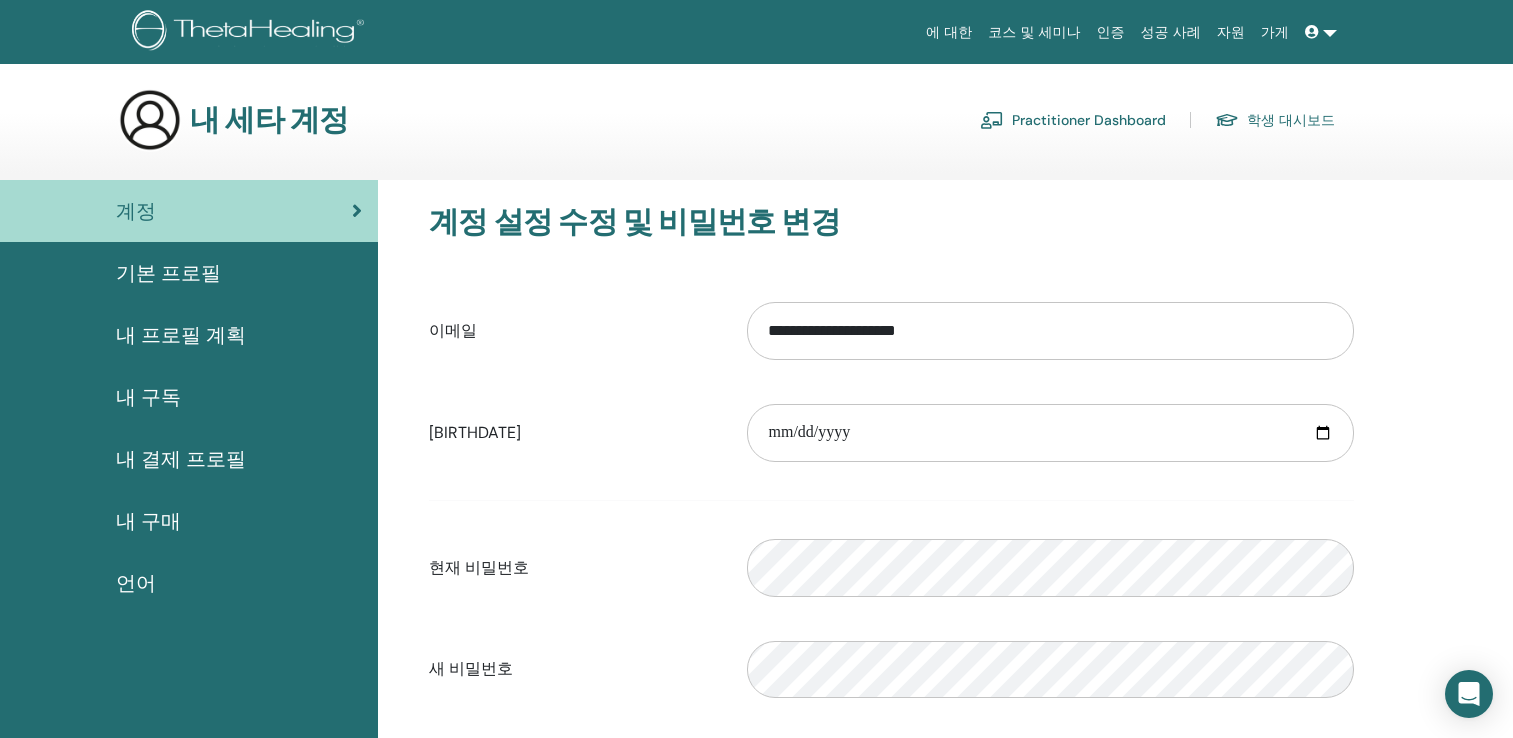 scroll, scrollTop: 0, scrollLeft: 0, axis: both 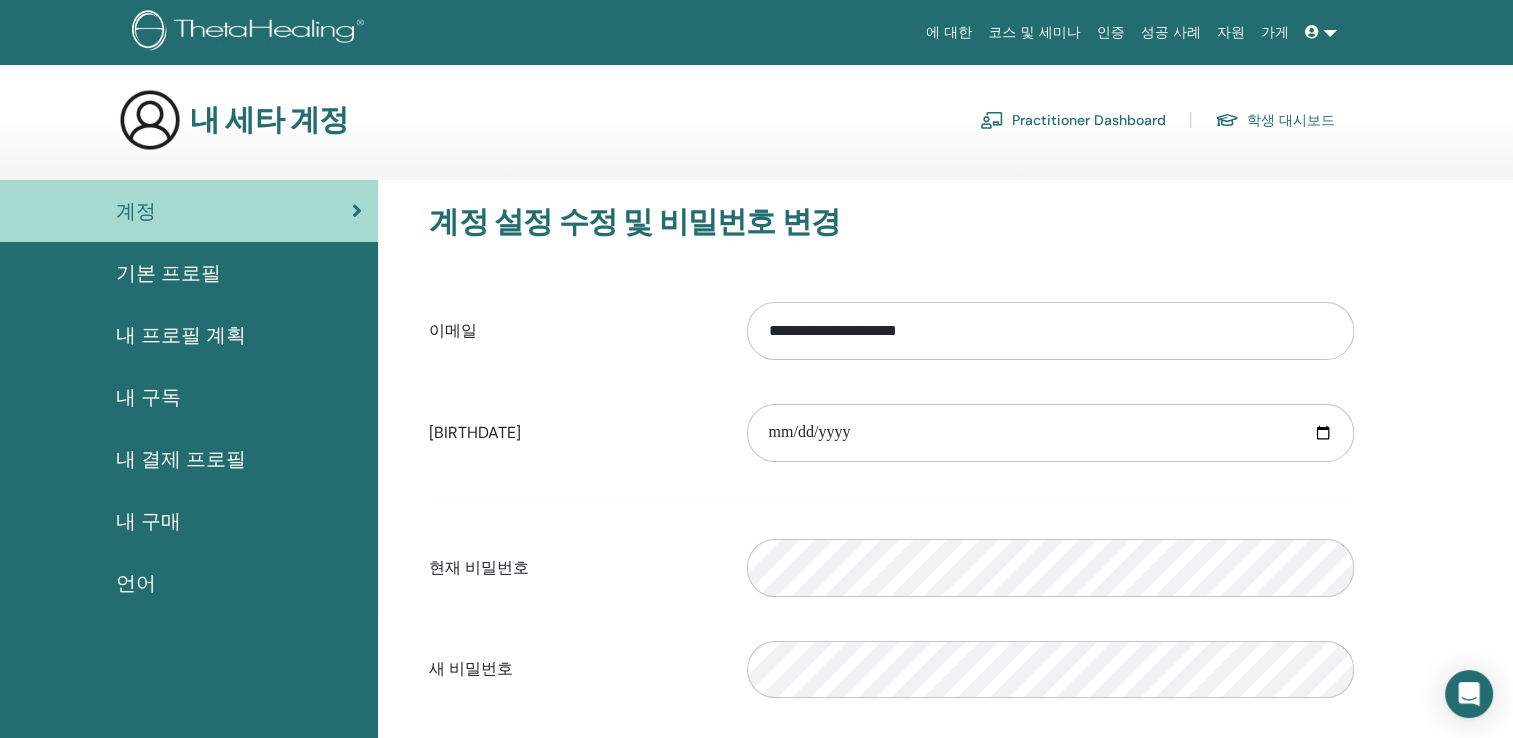 click on "내 결제 프로필" at bounding box center [181, 459] 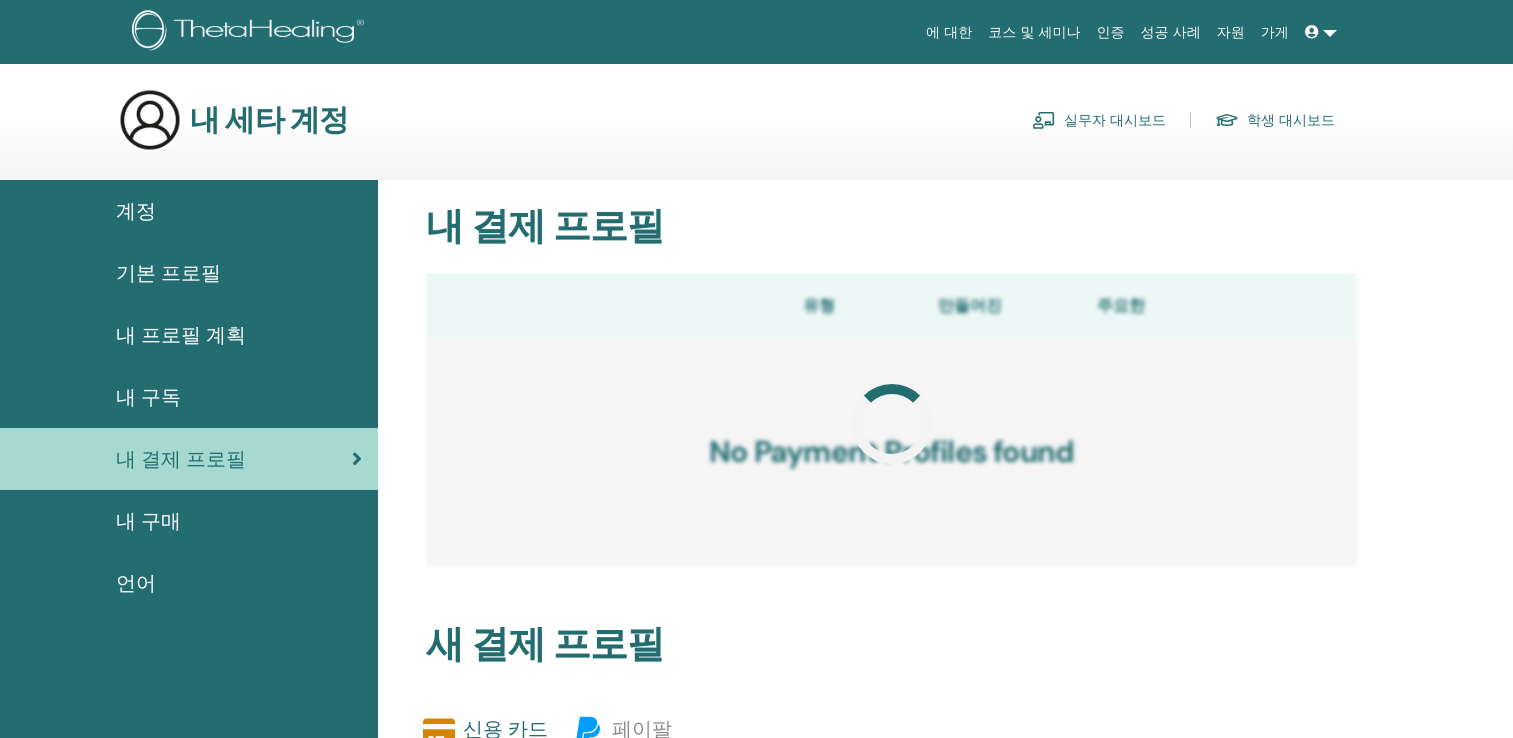scroll, scrollTop: 0, scrollLeft: 0, axis: both 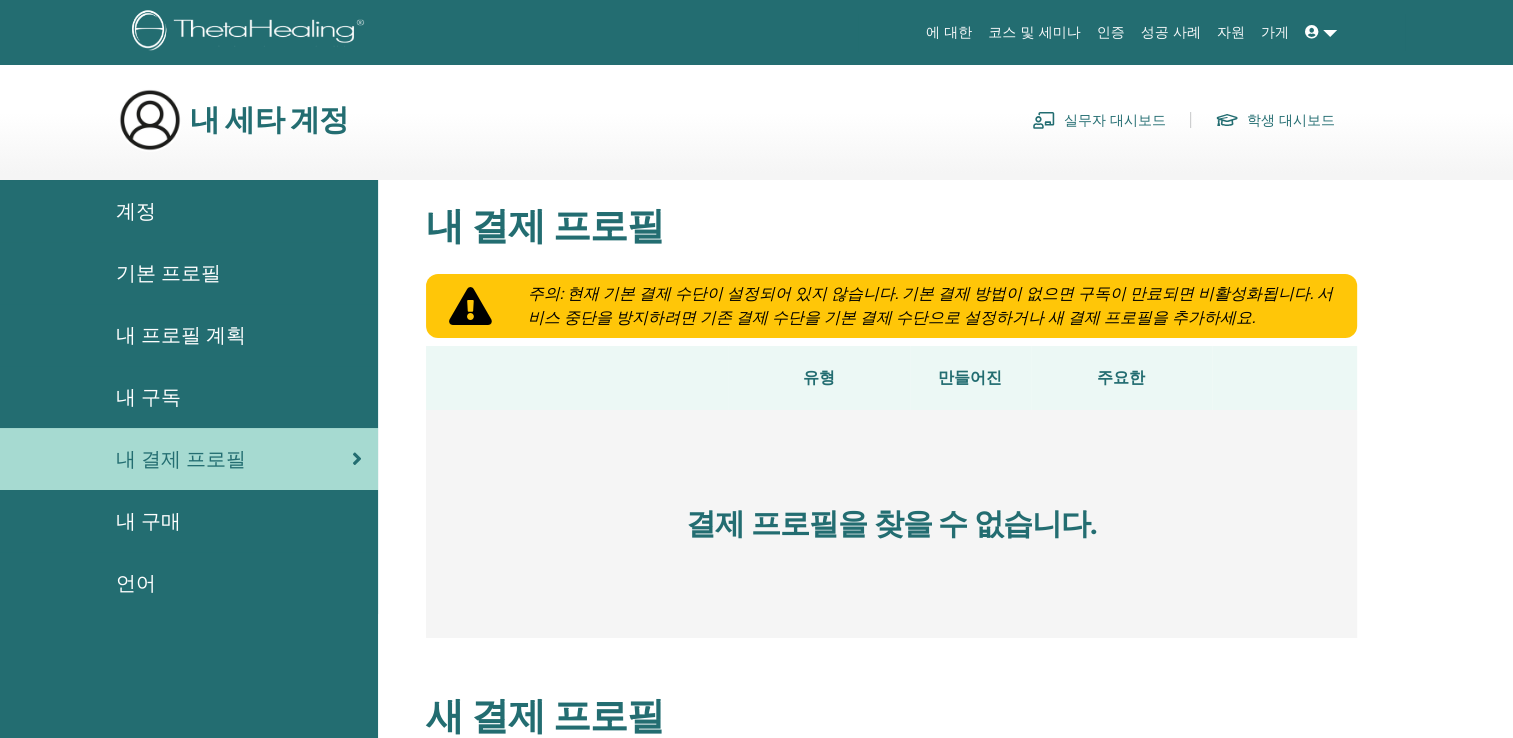 click on "내 결제 프로필" at bounding box center (181, 459) 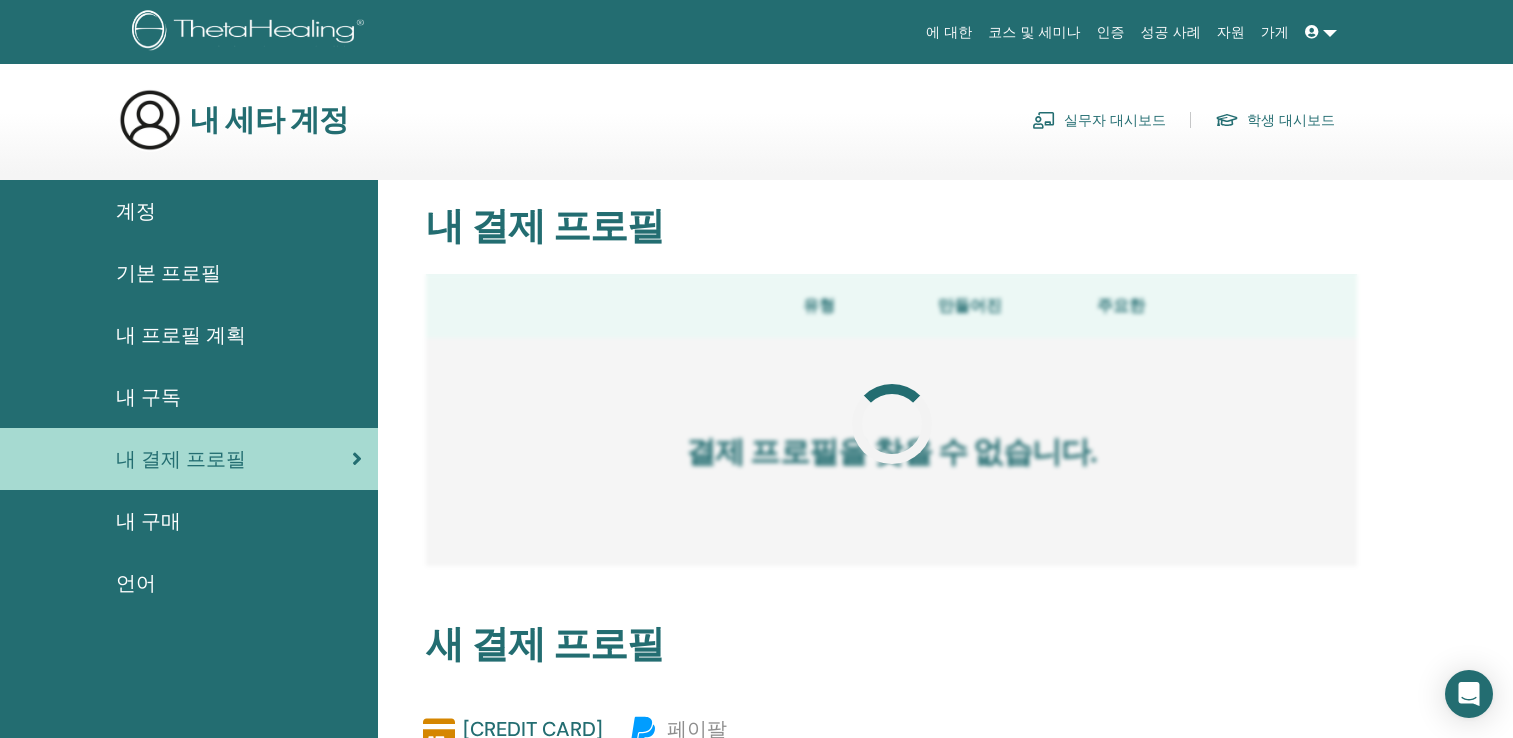 scroll, scrollTop: 0, scrollLeft: 0, axis: both 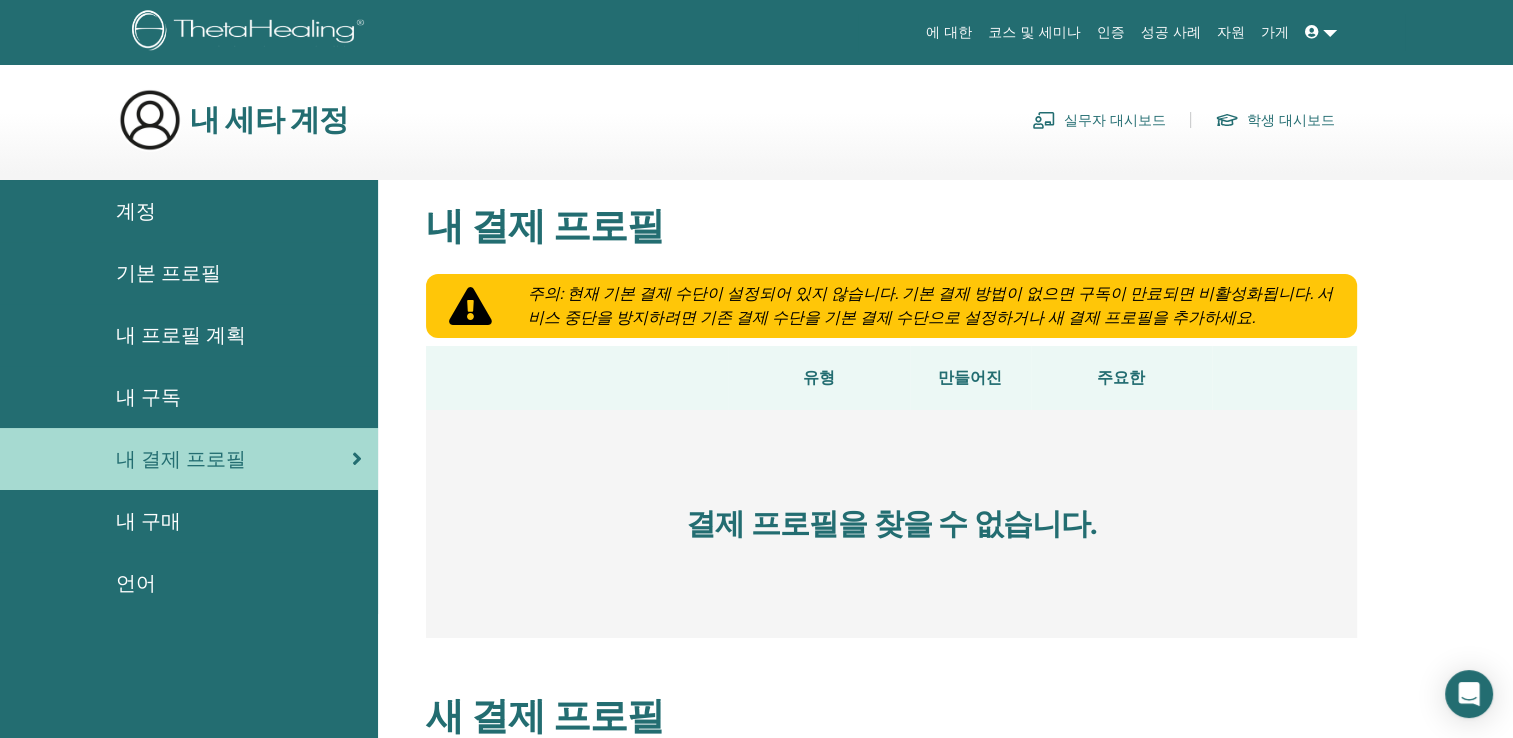 click on "내 구매" at bounding box center [148, 521] 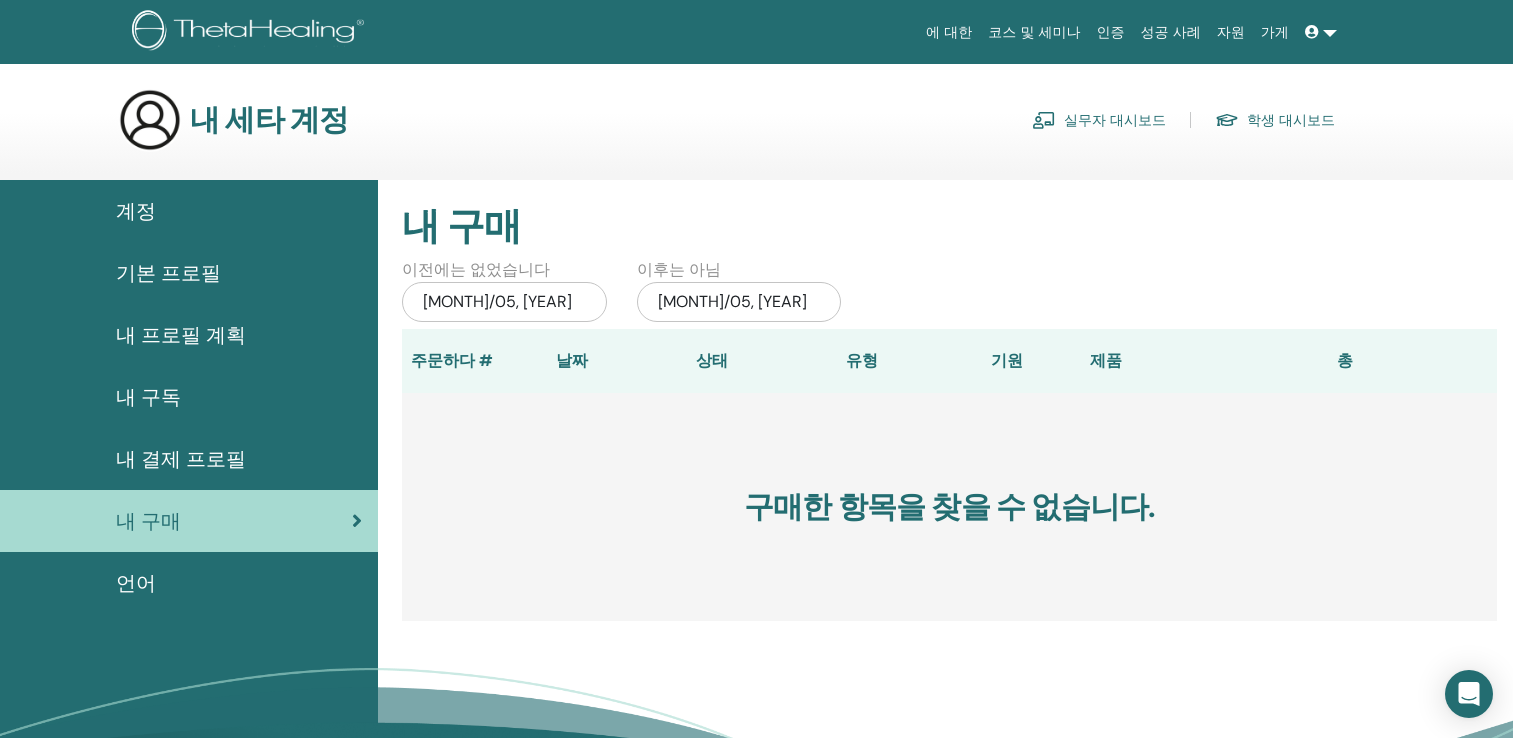 scroll, scrollTop: 0, scrollLeft: 0, axis: both 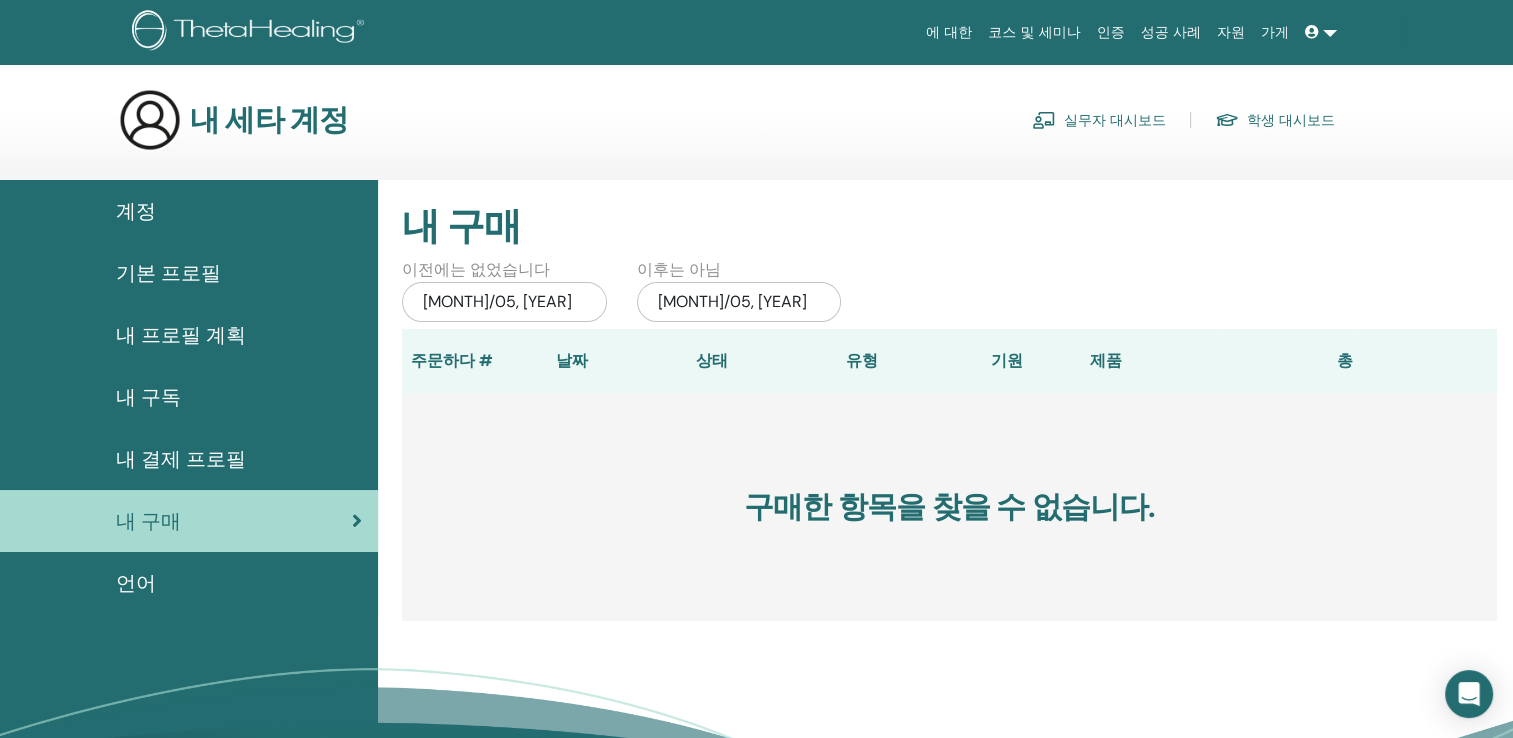 click on "내 구독" at bounding box center (148, 397) 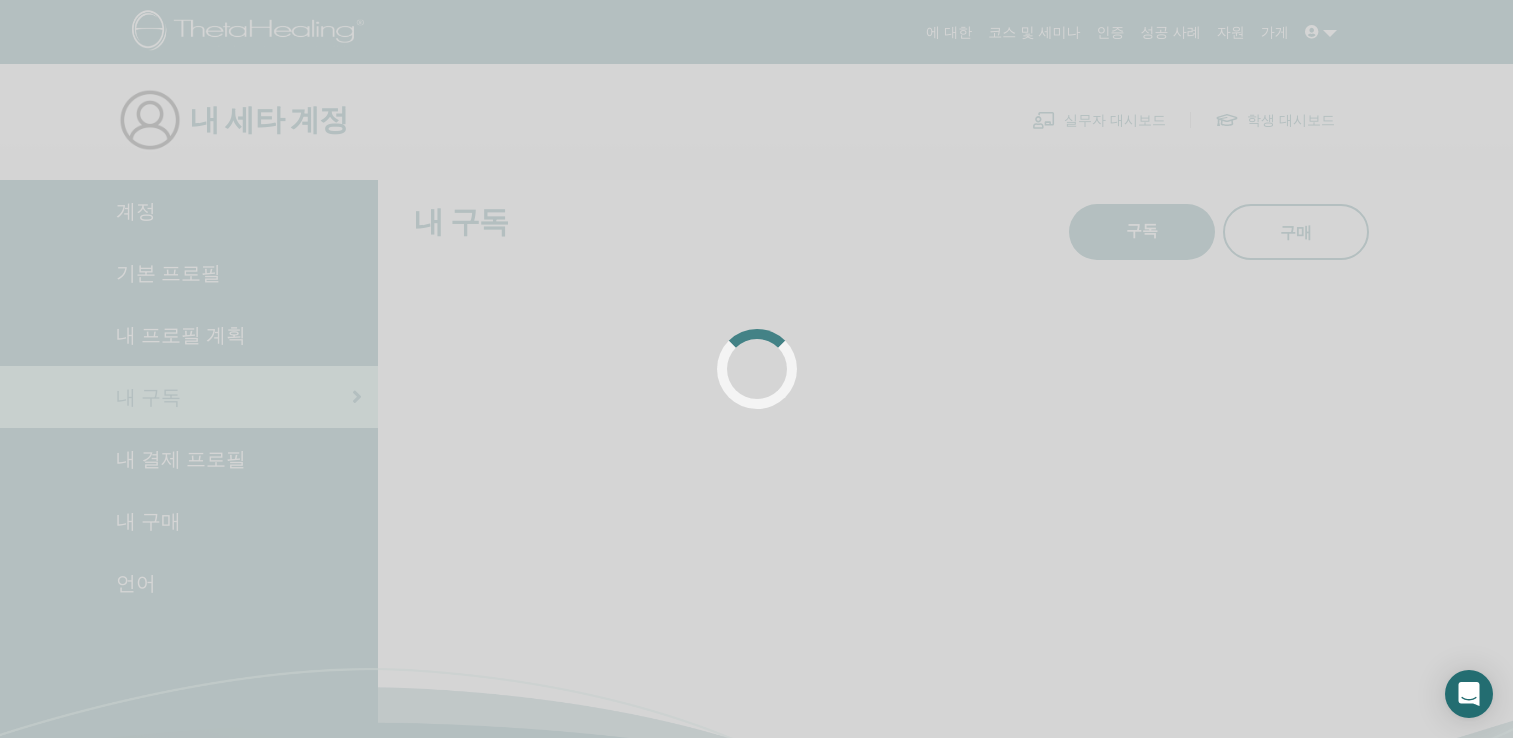 scroll, scrollTop: 0, scrollLeft: 0, axis: both 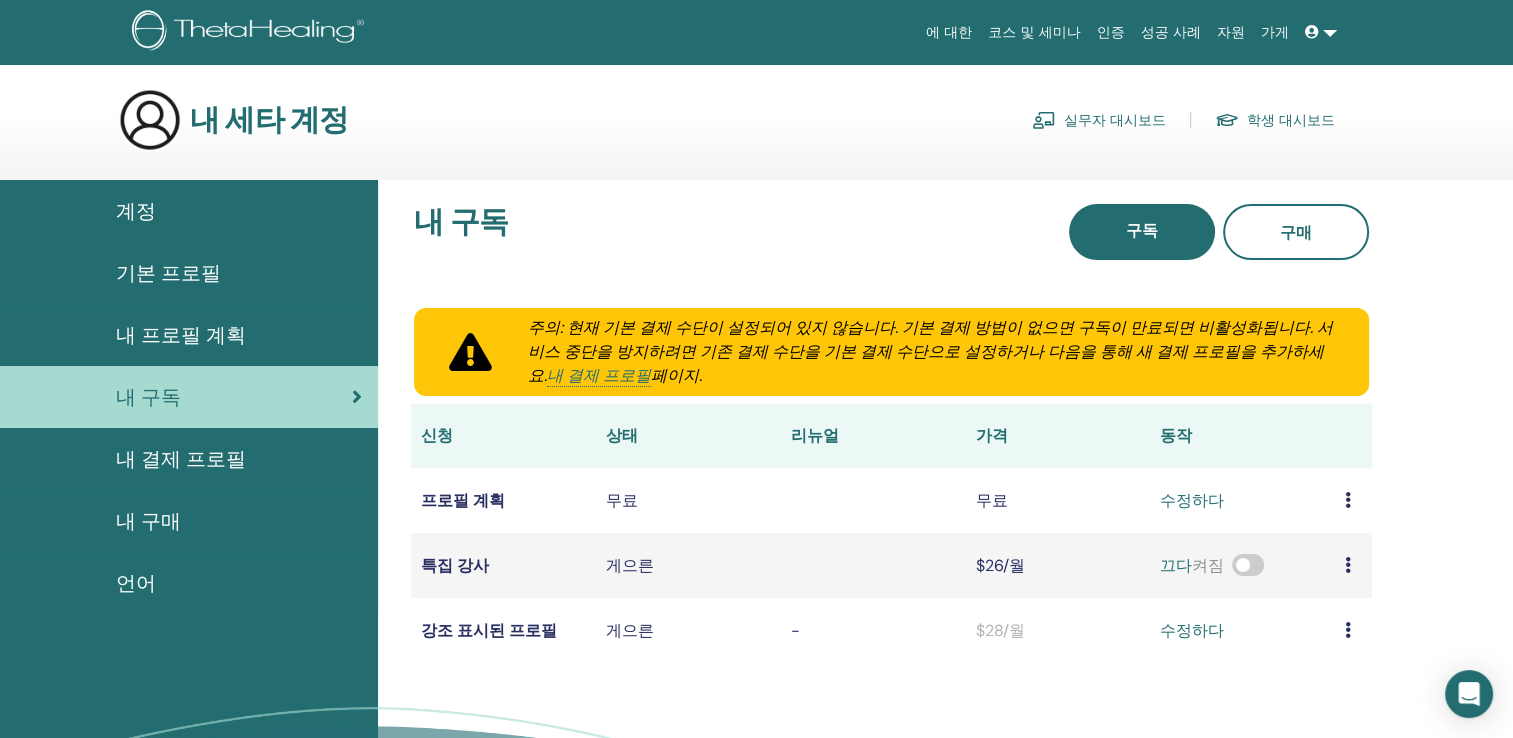 click on "계정" at bounding box center [136, 211] 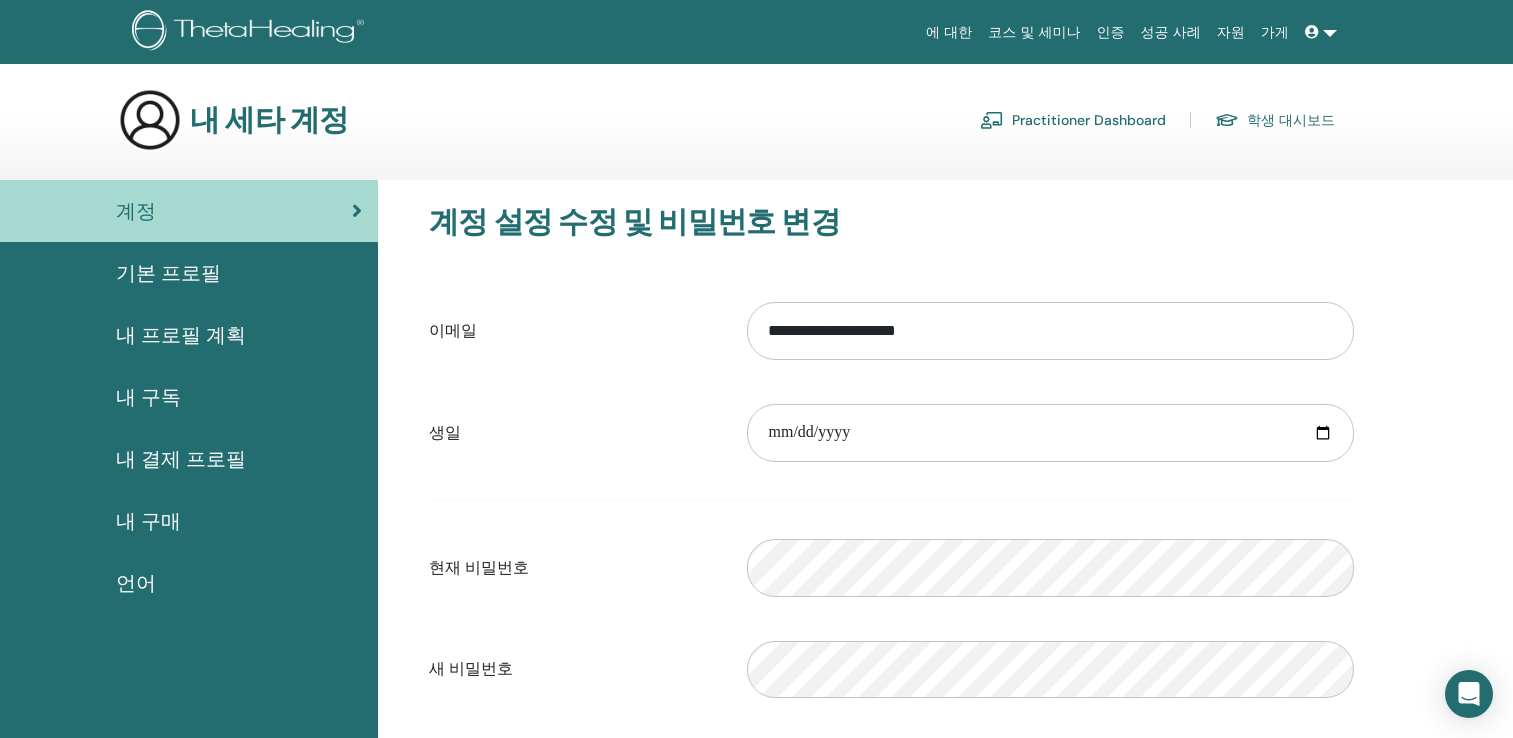 scroll, scrollTop: 0, scrollLeft: 0, axis: both 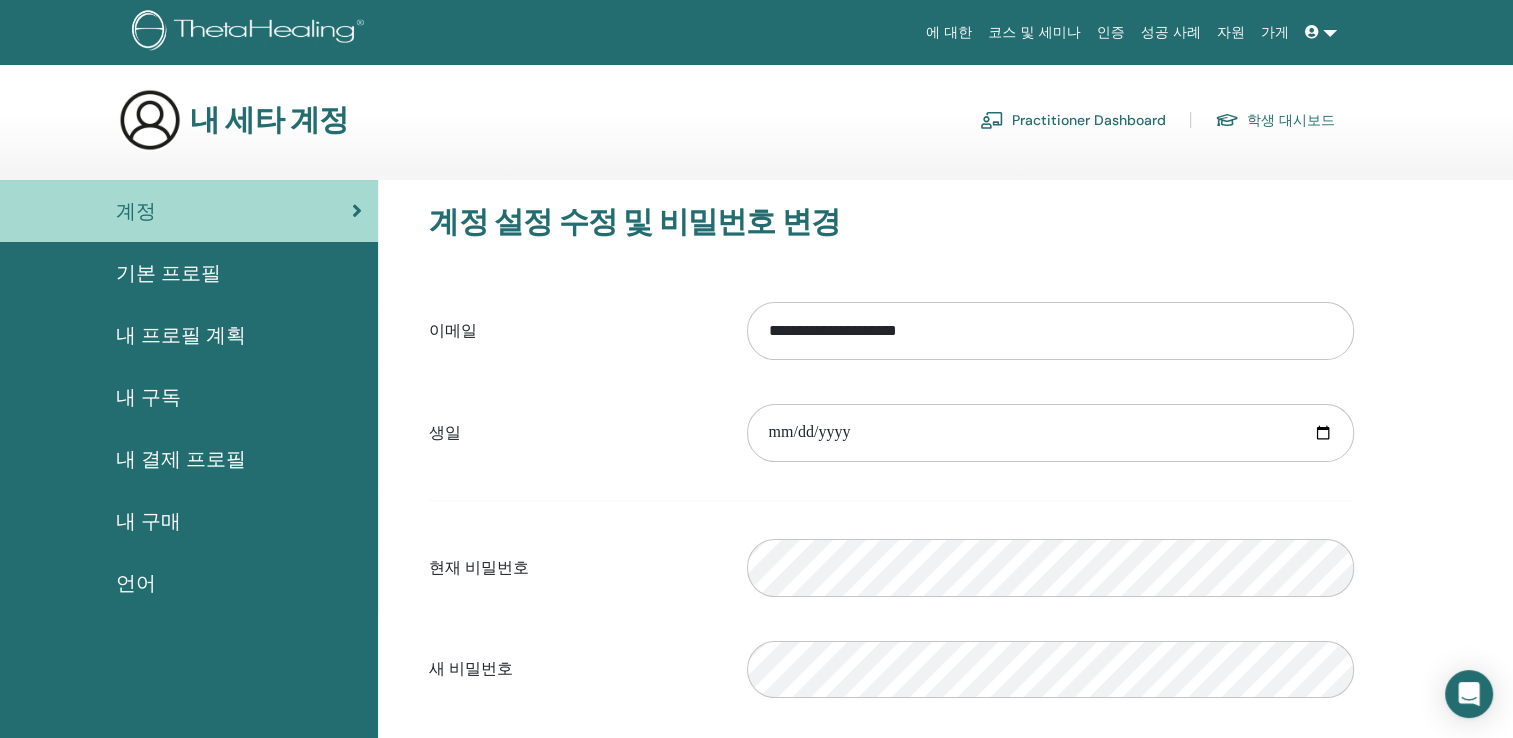 click on "내 세타 계정" at bounding box center (269, 120) 